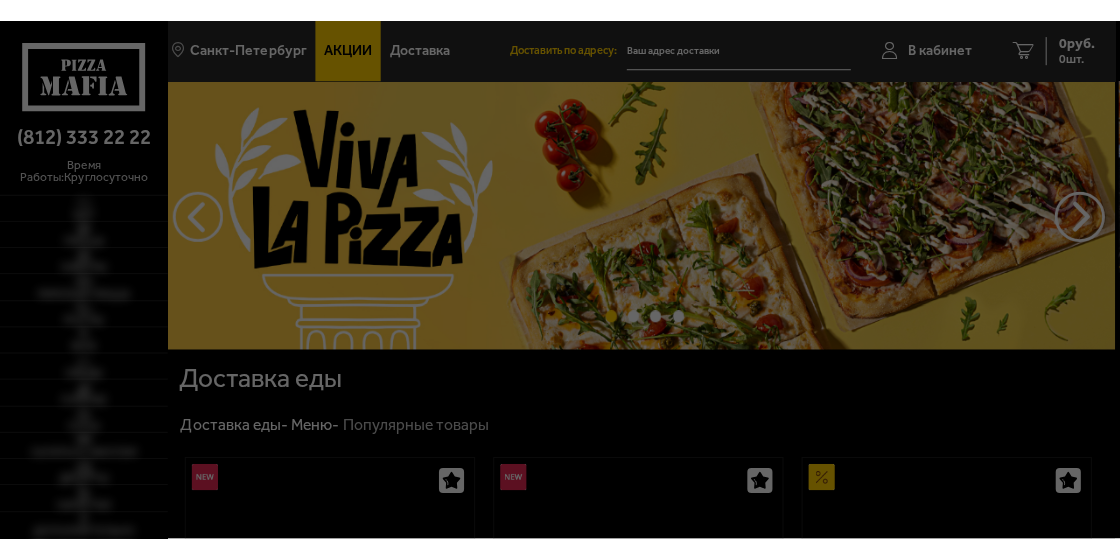 scroll, scrollTop: 0, scrollLeft: 0, axis: both 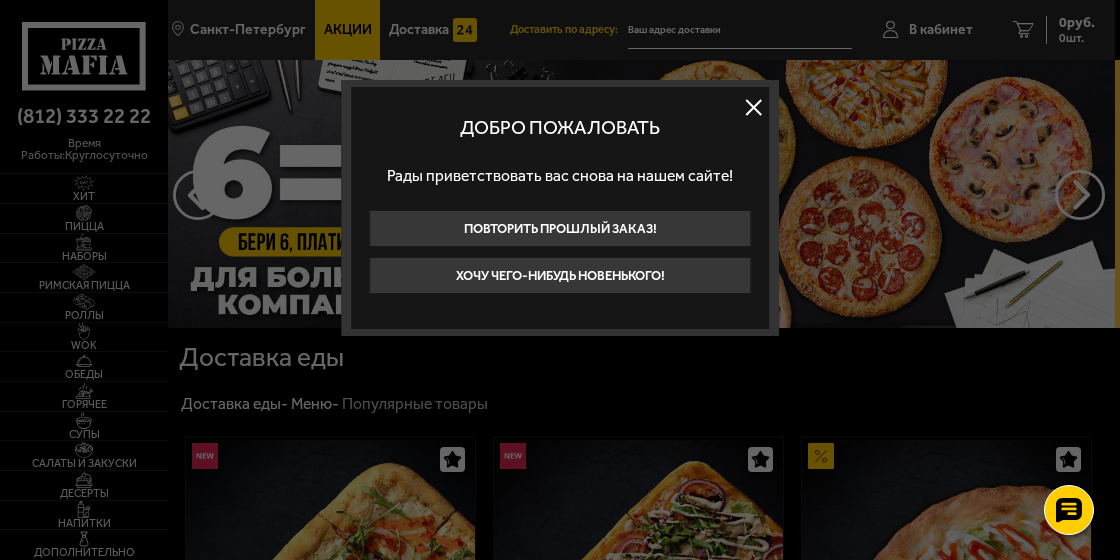 click at bounding box center (560, 280) 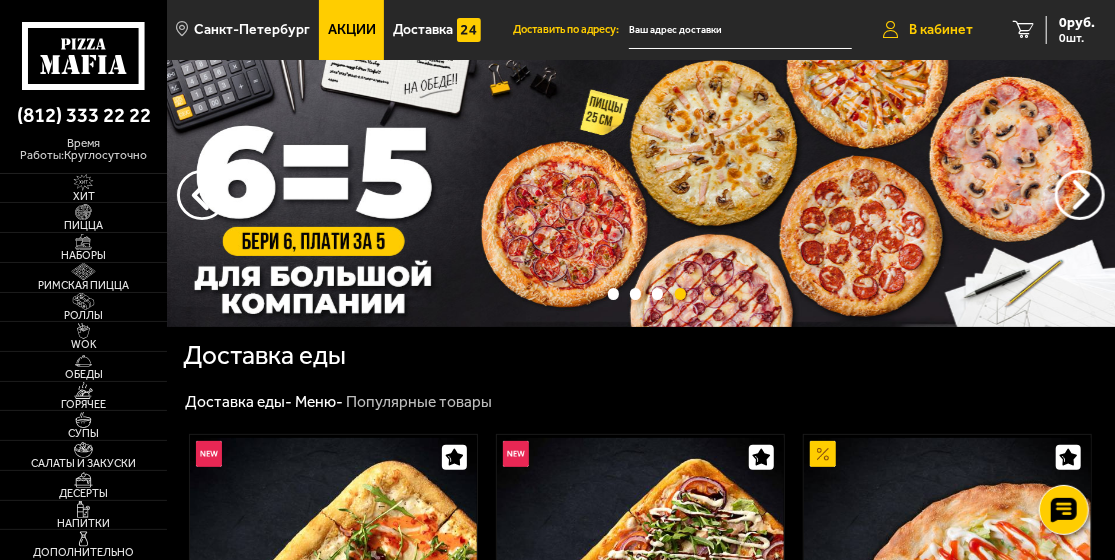 click on "В кабинет" at bounding box center (941, 30) 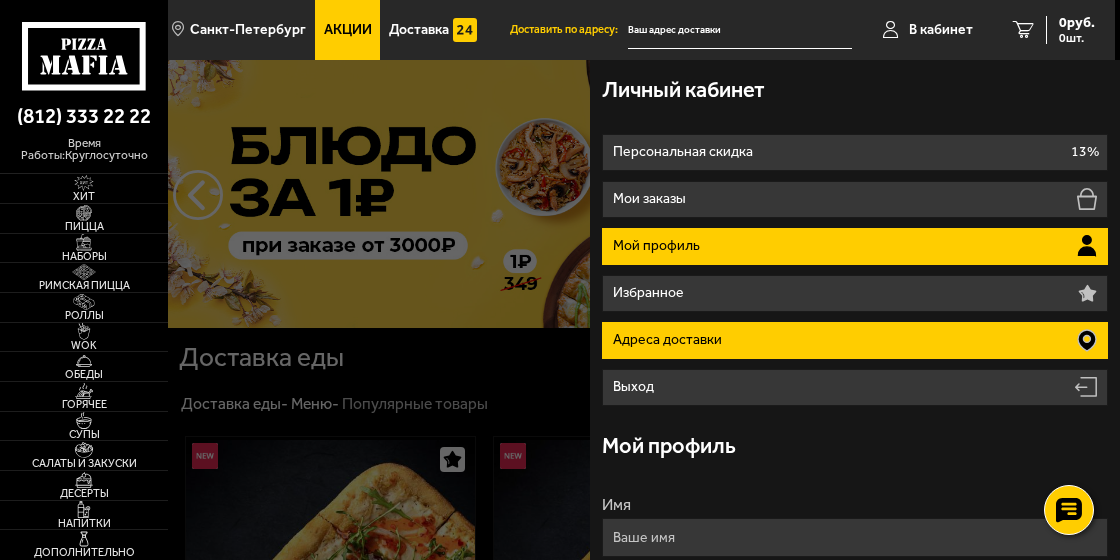 click on "Адреса доставки" at bounding box center [855, 340] 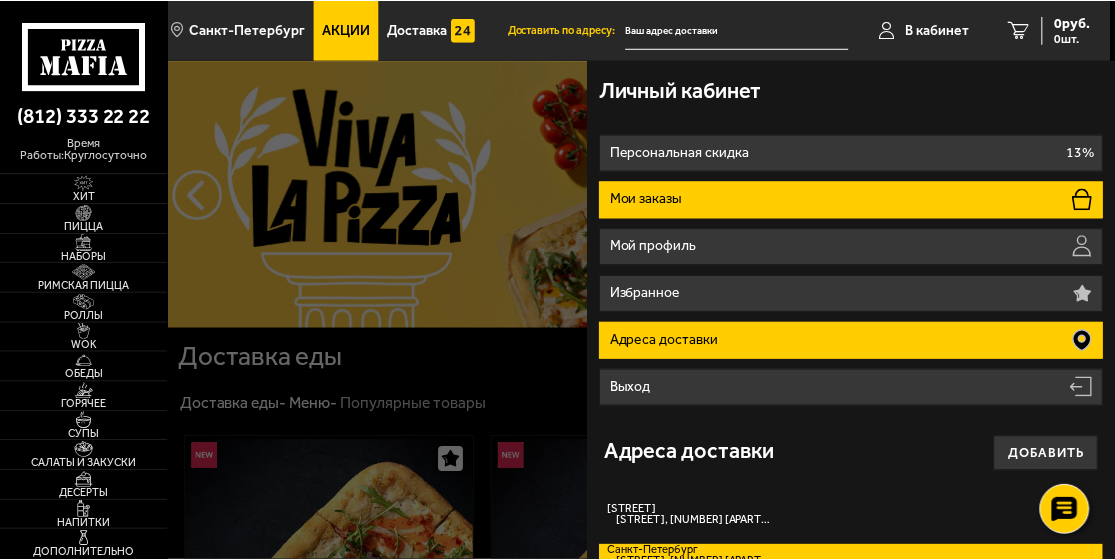 scroll, scrollTop: 0, scrollLeft: 0, axis: both 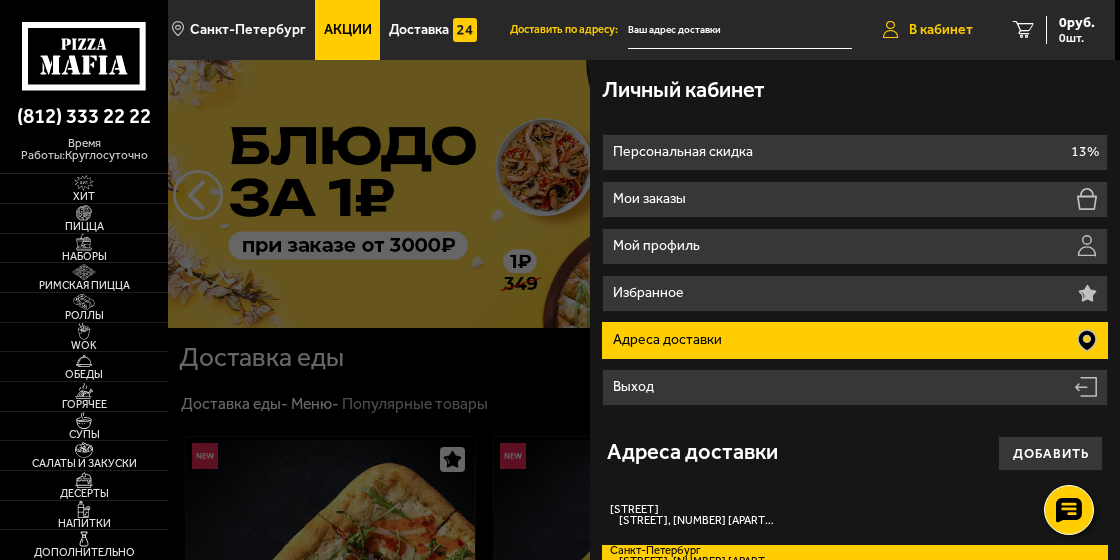 click on "В кабинет" at bounding box center [941, 30] 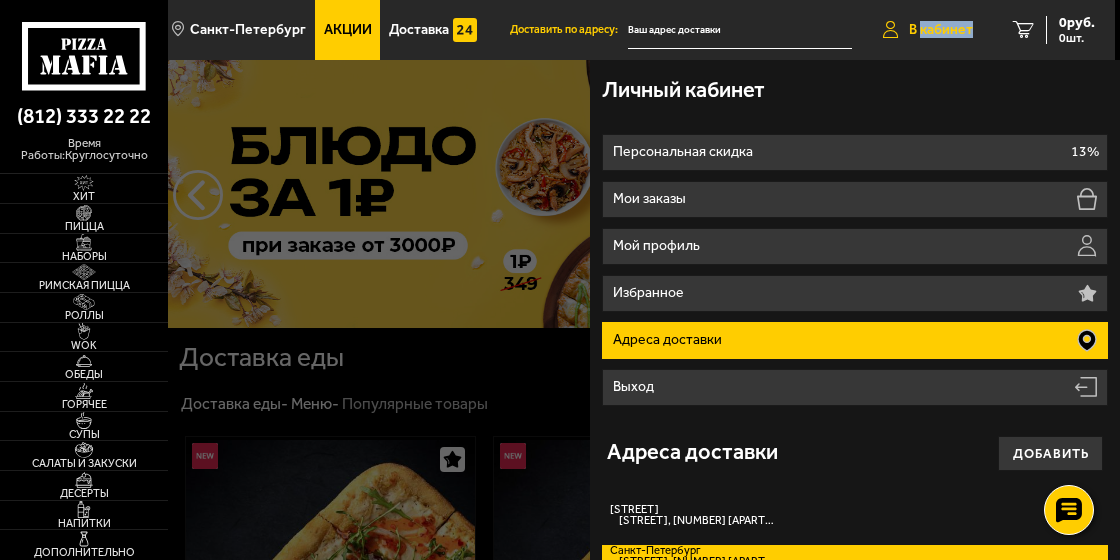 click on "В кабинет" at bounding box center (941, 30) 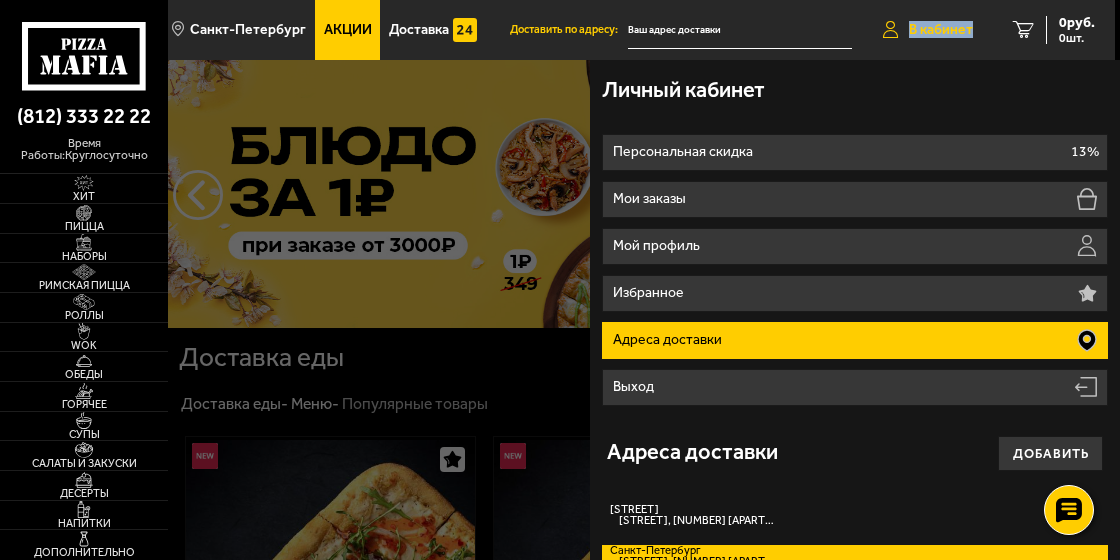 click on "В кабинет" at bounding box center (941, 30) 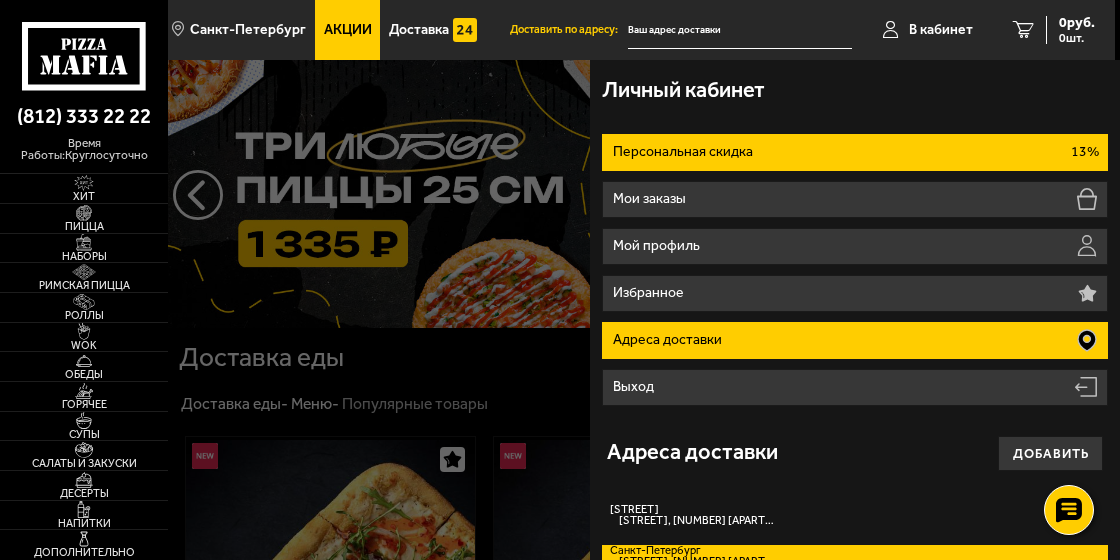 click on "Персональная скидка 13%" at bounding box center [855, 152] 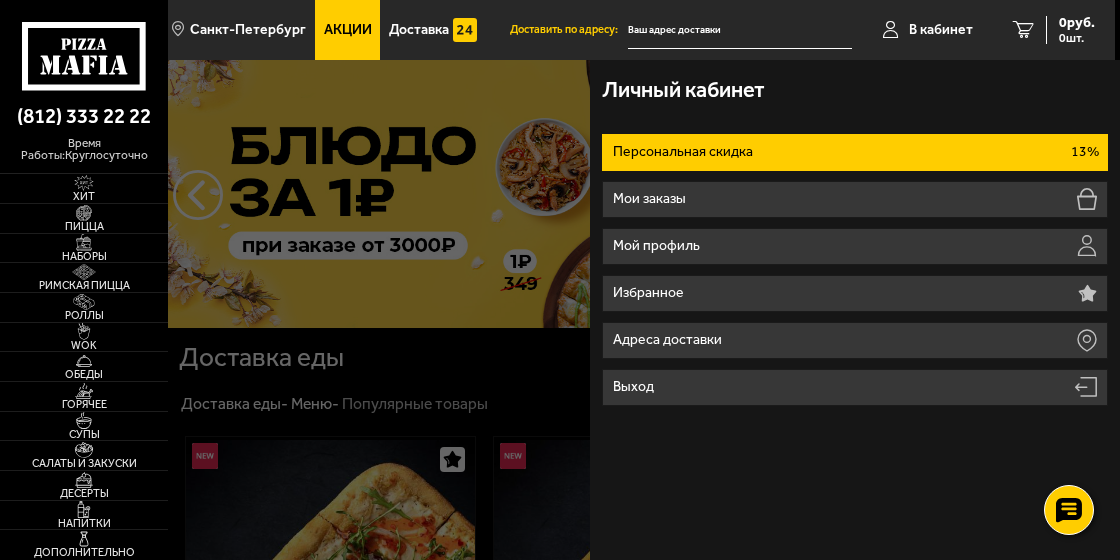 click on "Персональная скидка 13%" at bounding box center (855, 152) 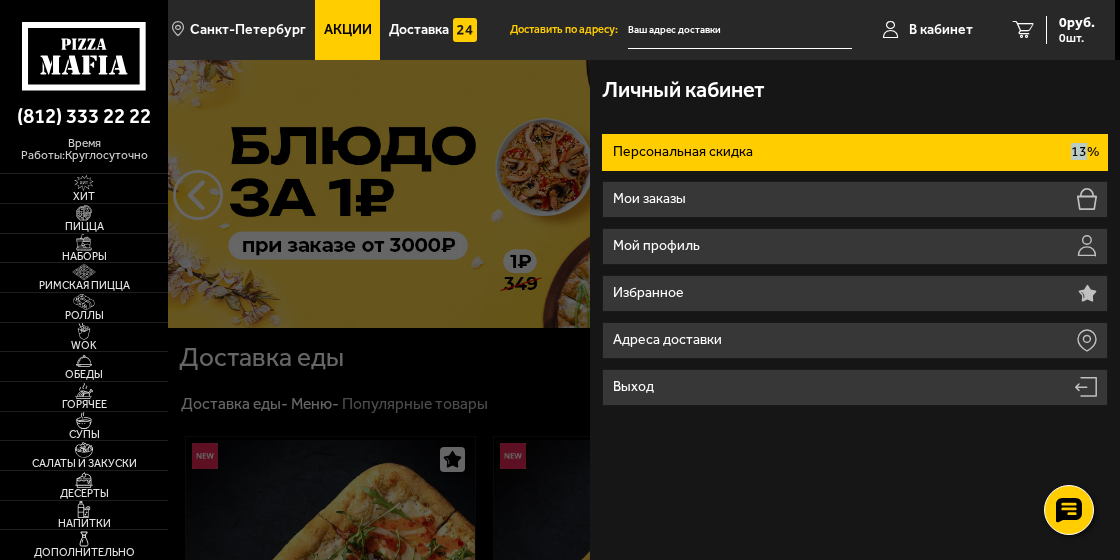 click on "Персональная скидка 13%" at bounding box center [855, 152] 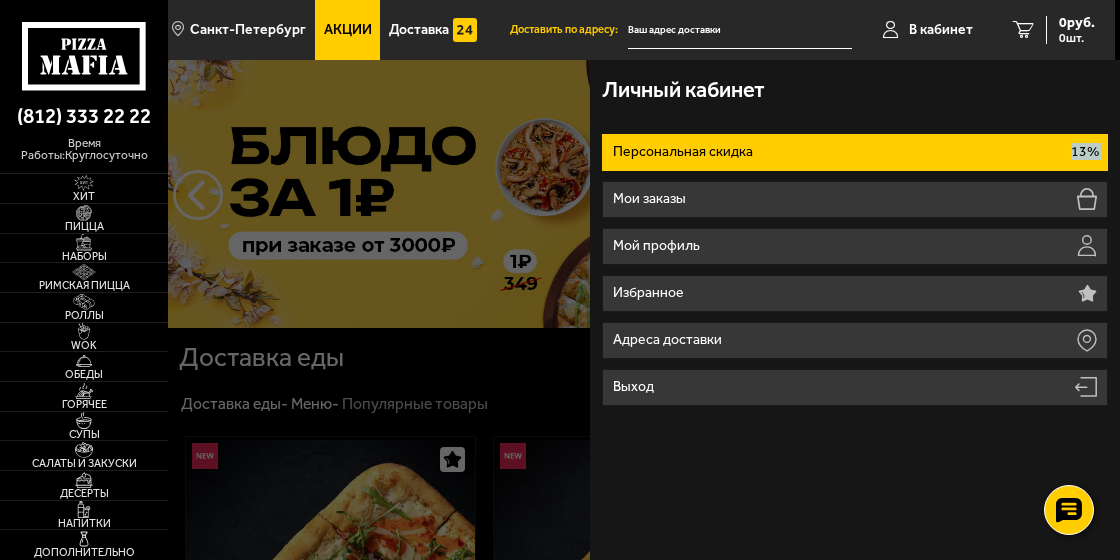 click on "Персональная скидка 13%" at bounding box center [855, 152] 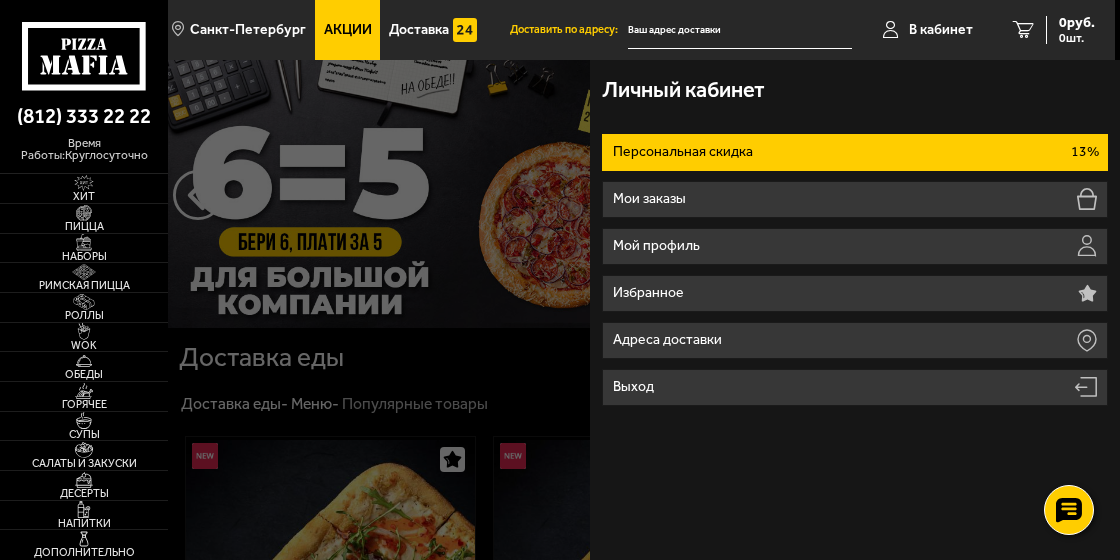click on "Персональная скидка 13%" at bounding box center [855, 152] 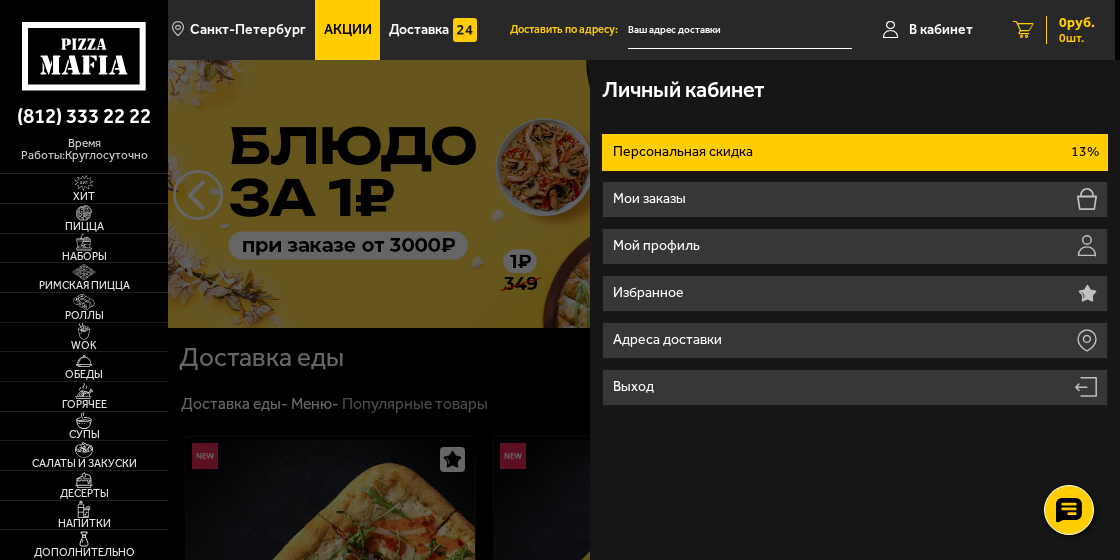 click at bounding box center (1023, 30) 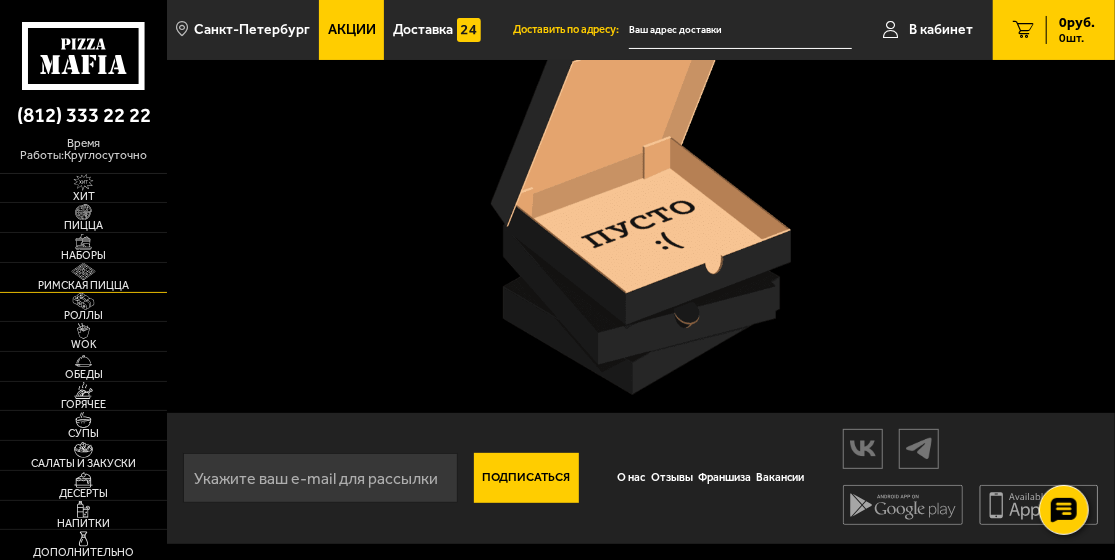 scroll, scrollTop: 140, scrollLeft: 0, axis: vertical 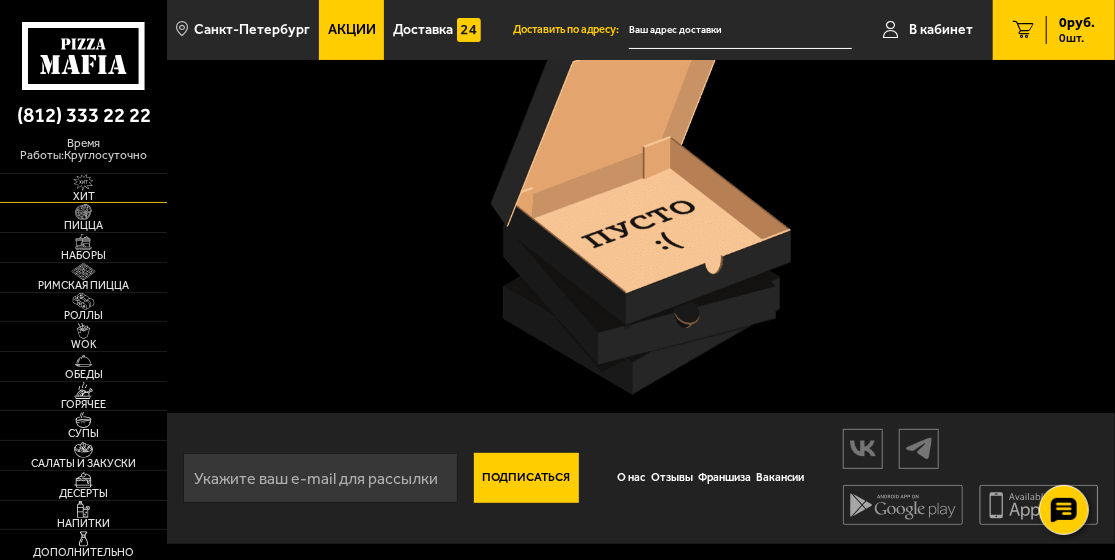 click at bounding box center [83, 182] 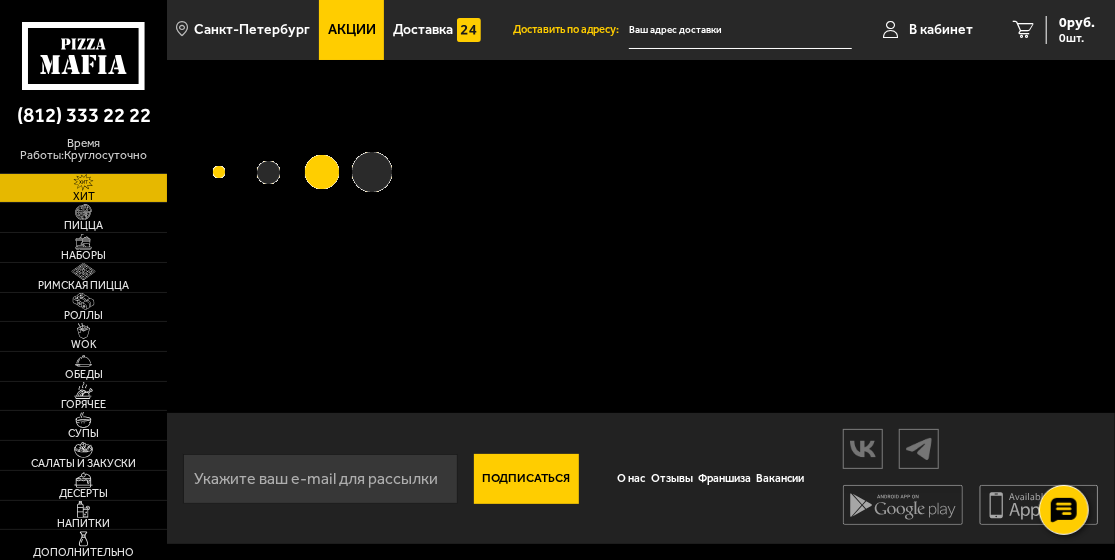 scroll, scrollTop: 0, scrollLeft: 0, axis: both 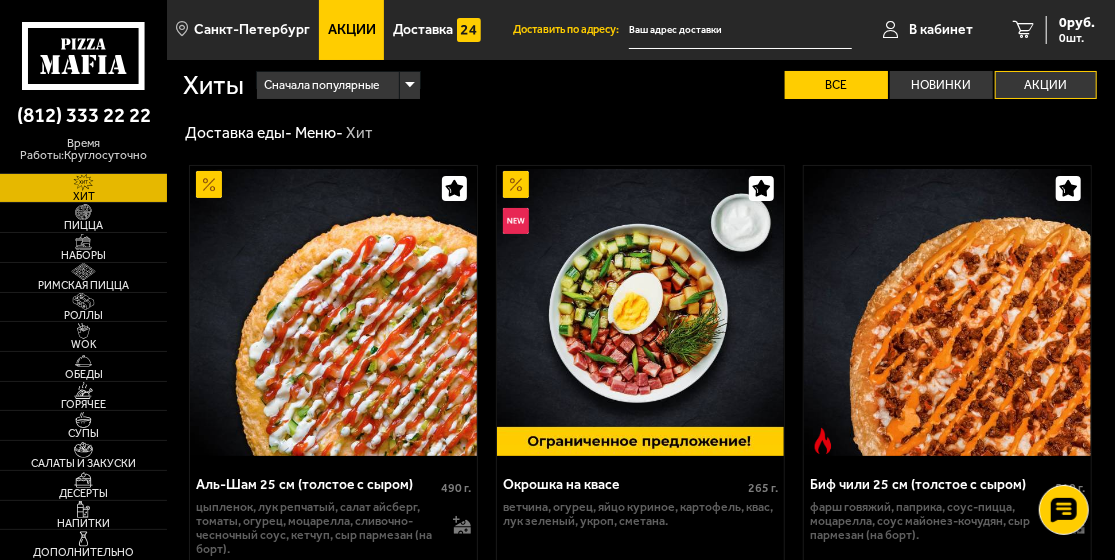 click on "Акции" at bounding box center (1046, 85) 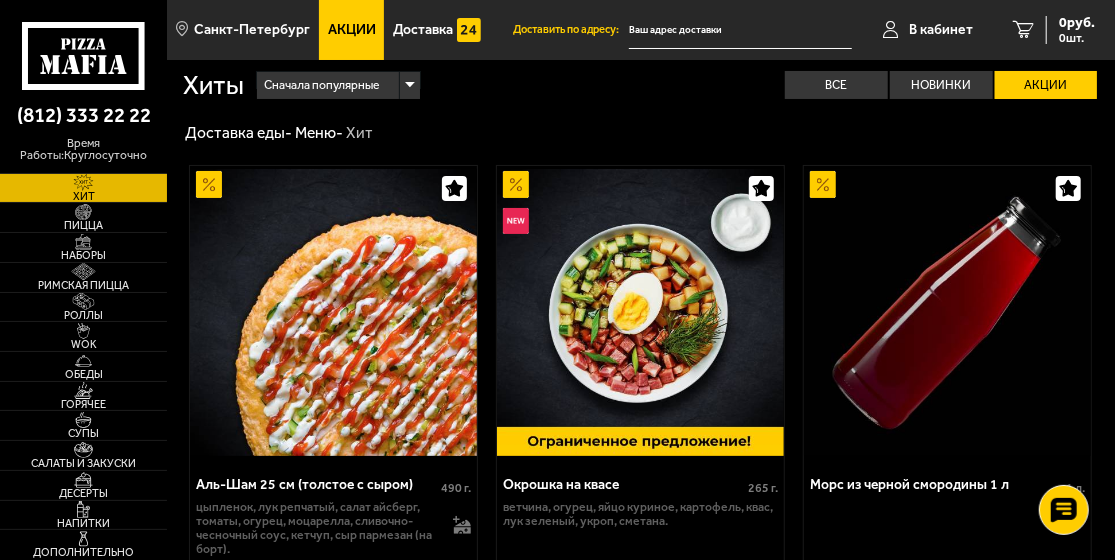 click on "Акции" at bounding box center [1046, 85] 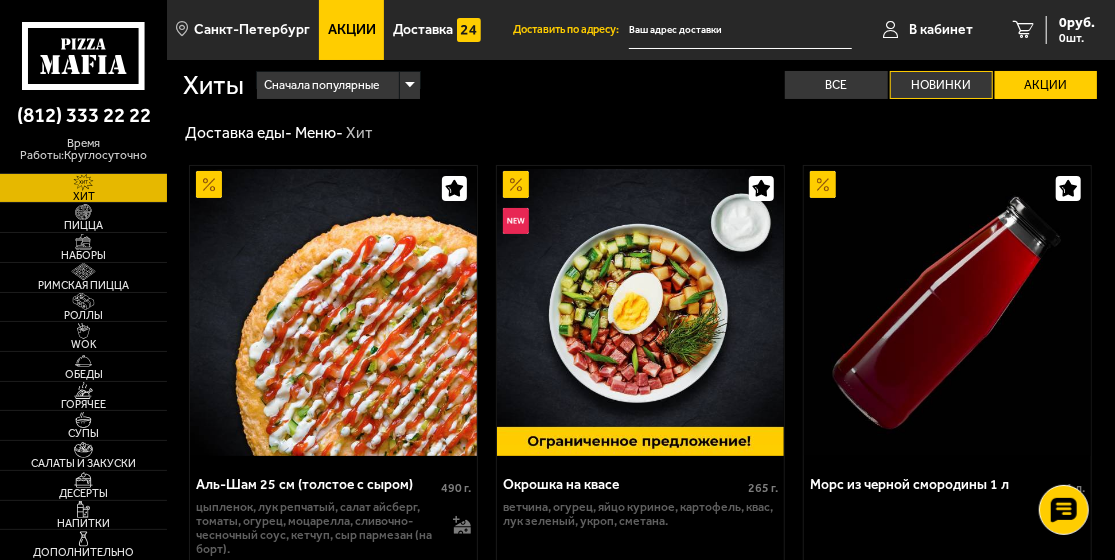 click on "Новинки" at bounding box center [941, 85] 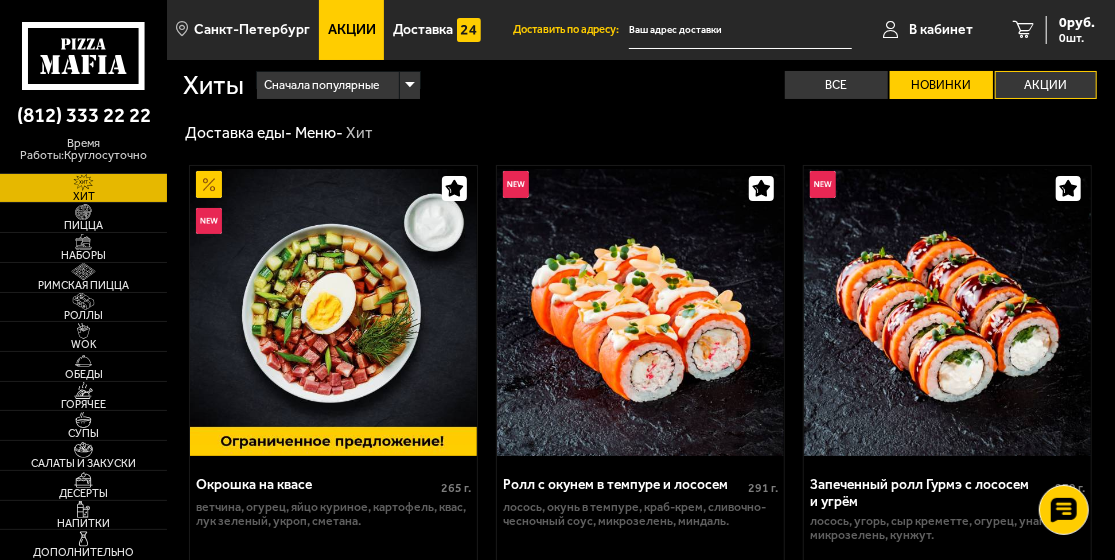 click on "Акции" at bounding box center (1046, 85) 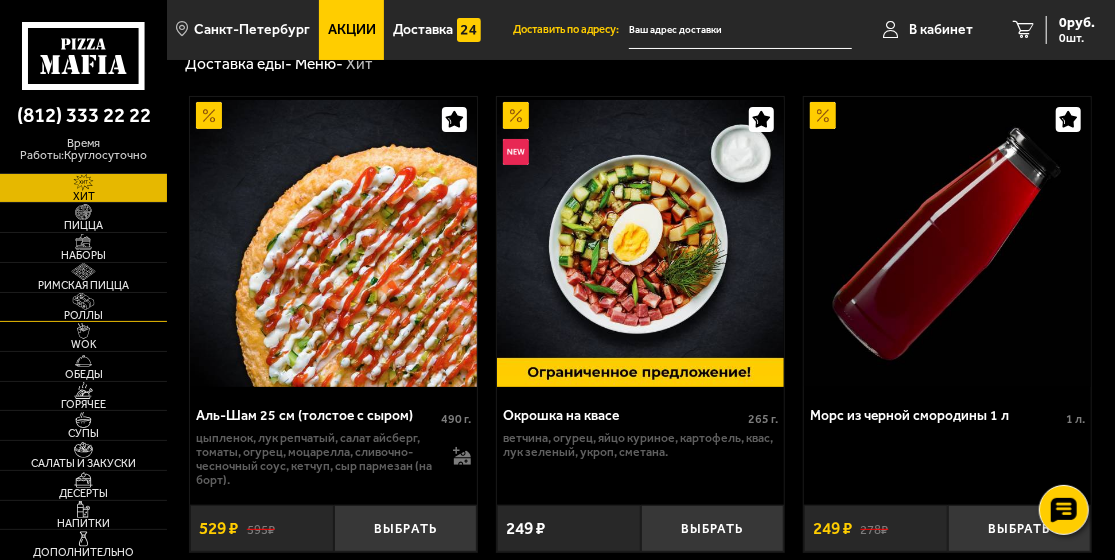 scroll, scrollTop: 100, scrollLeft: 0, axis: vertical 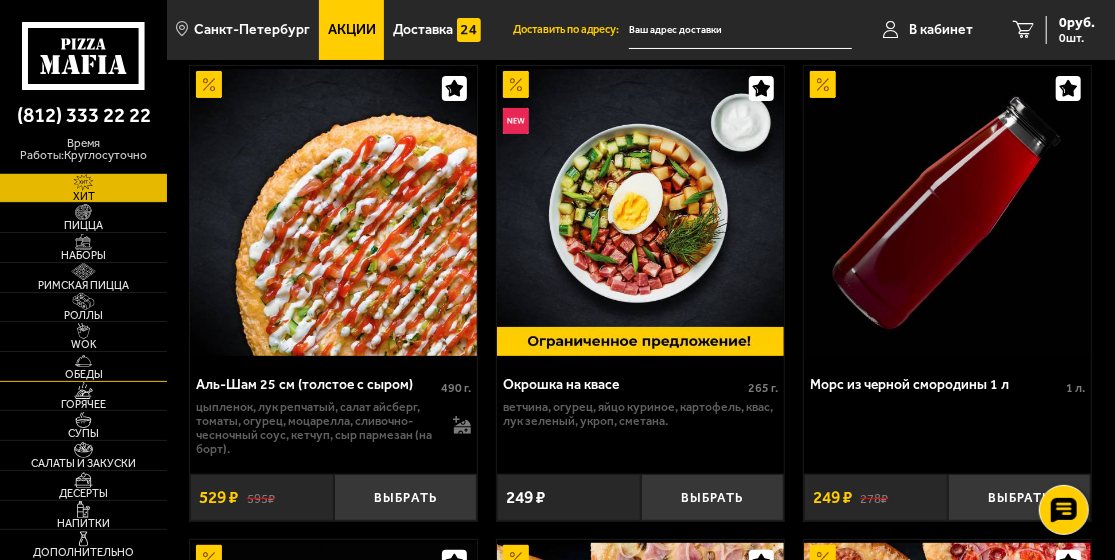 click at bounding box center (83, 361) 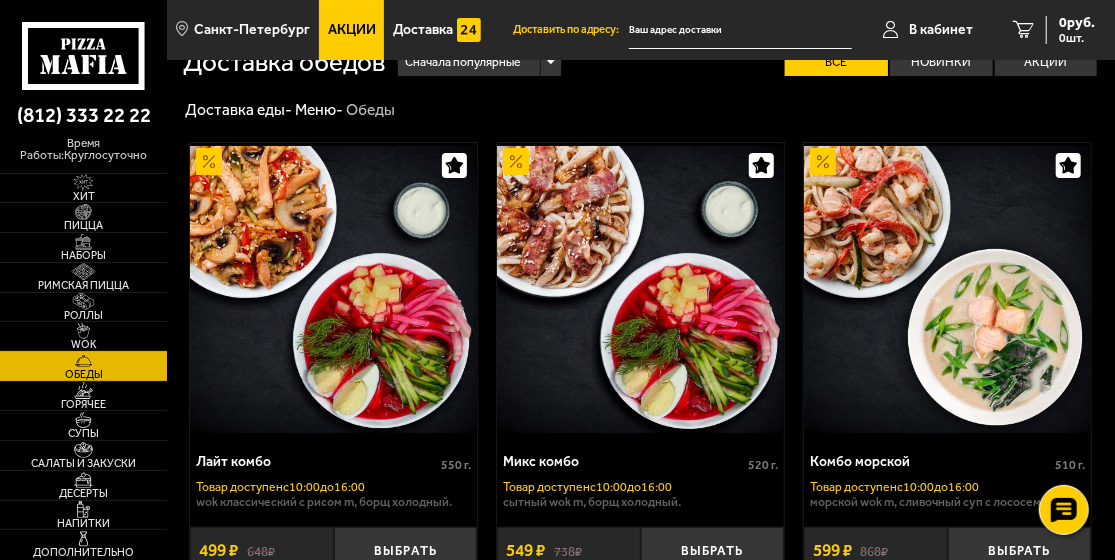 scroll, scrollTop: 0, scrollLeft: 0, axis: both 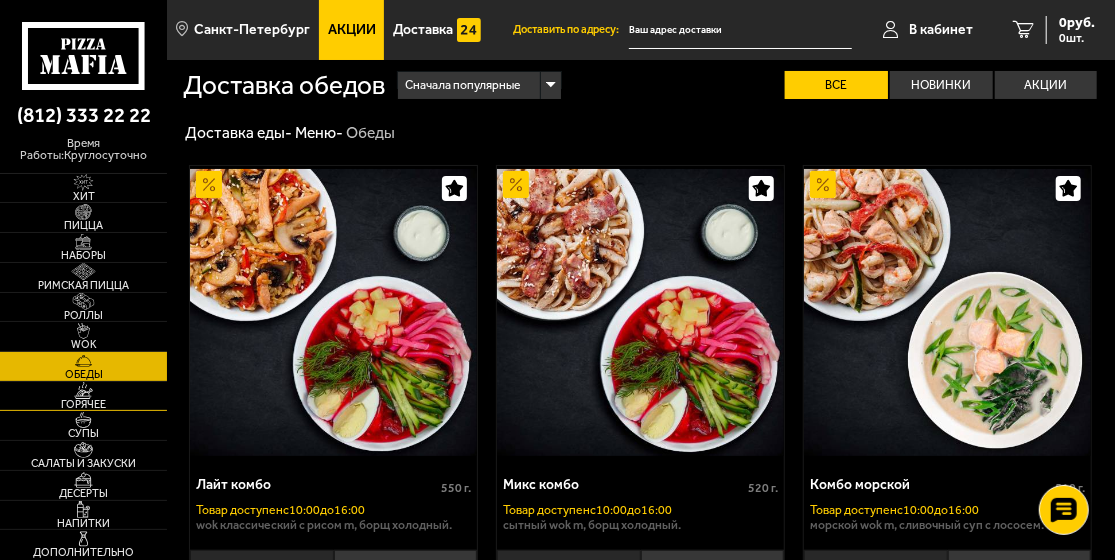 click at bounding box center (83, 390) 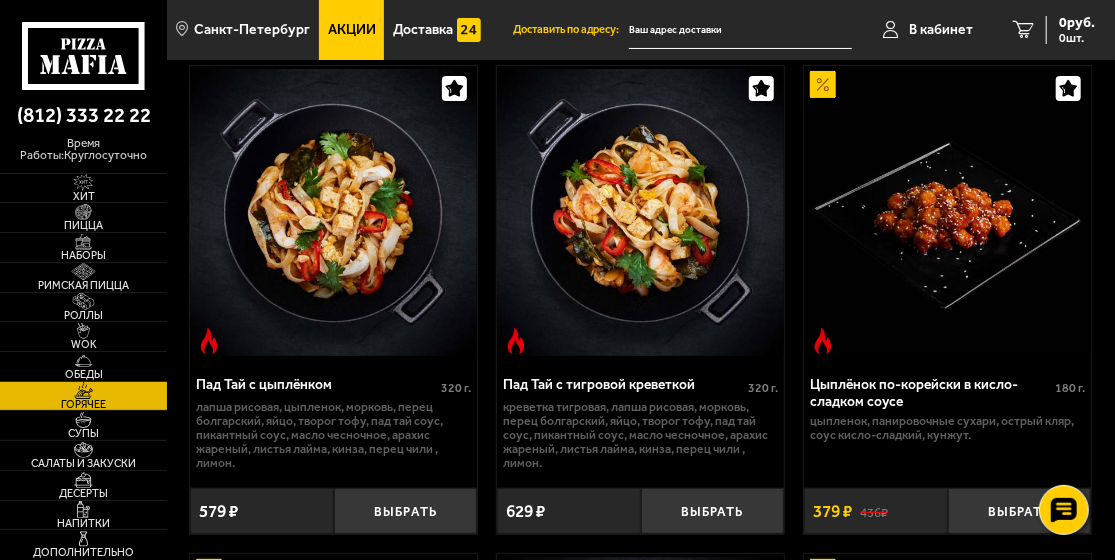 scroll, scrollTop: 0, scrollLeft: 0, axis: both 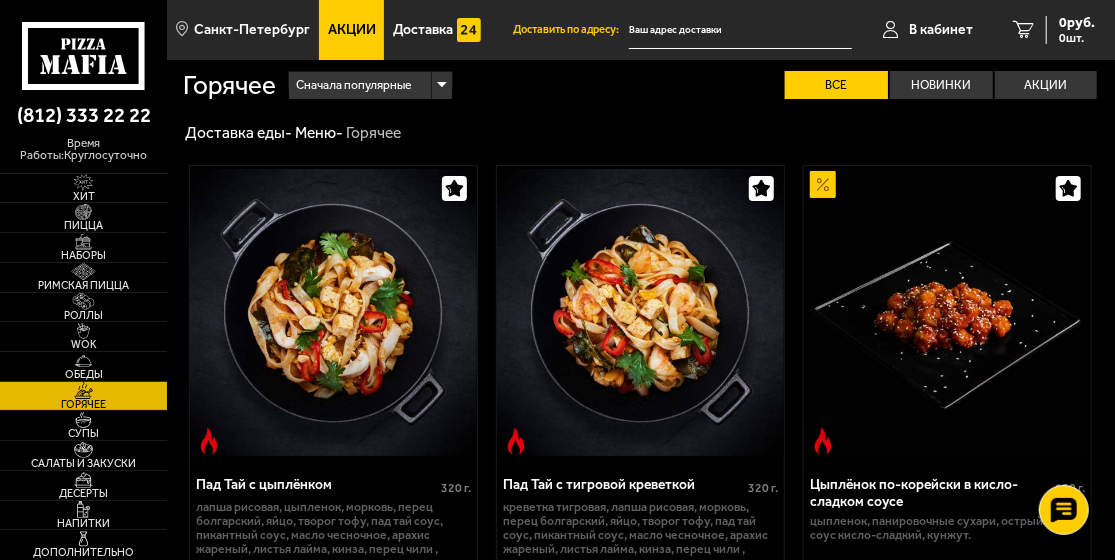 click on "Акции" at bounding box center (352, 30) 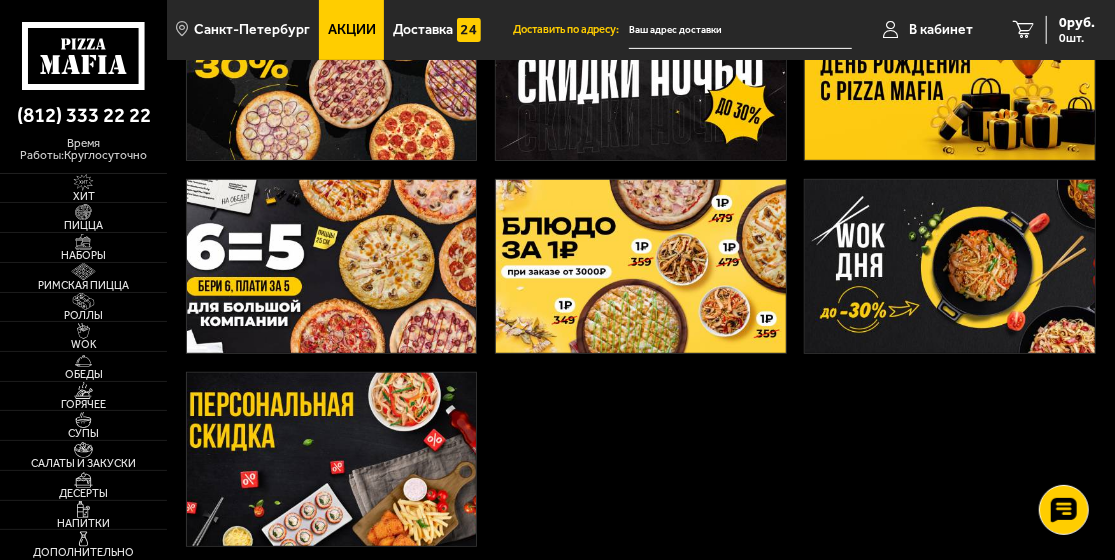 scroll, scrollTop: 400, scrollLeft: 0, axis: vertical 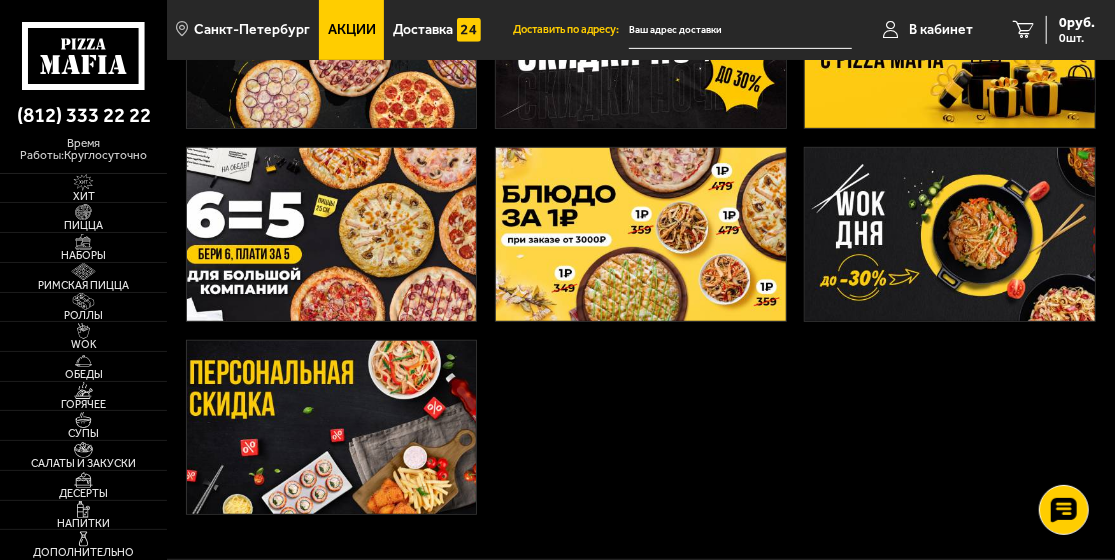 click at bounding box center [641, 150] 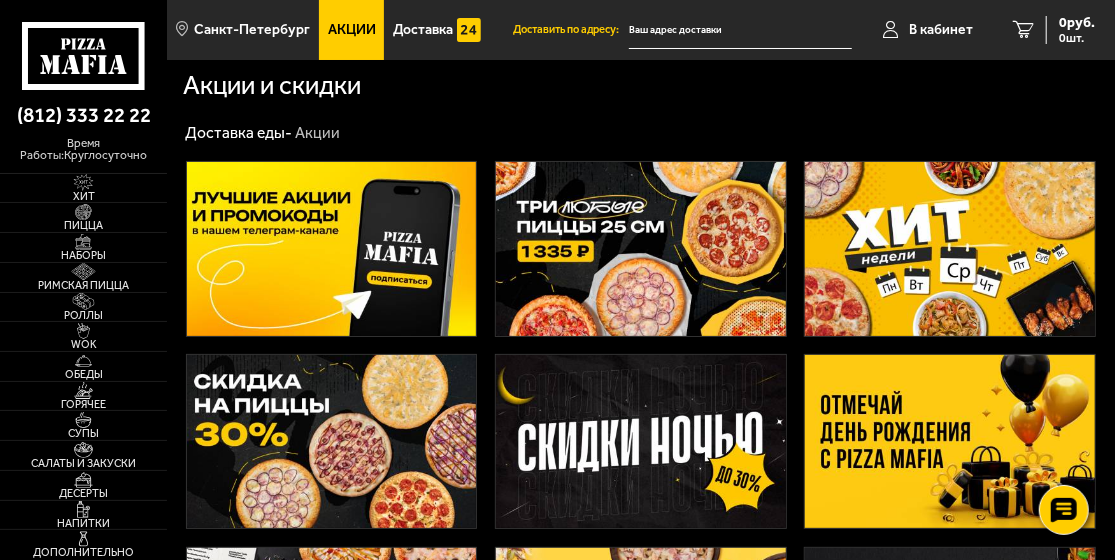 click at bounding box center (332, 248) 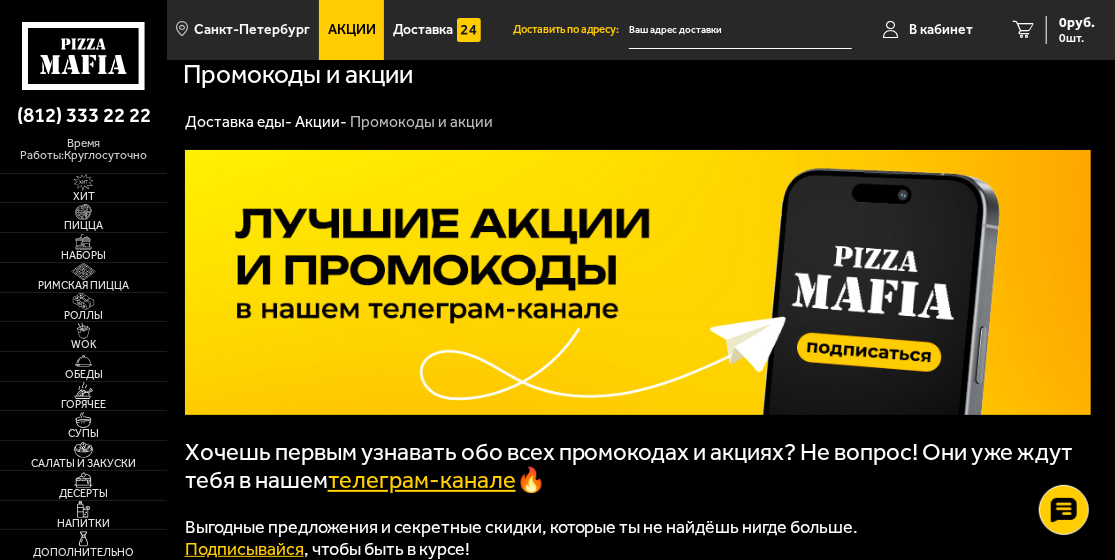 scroll, scrollTop: 0, scrollLeft: 0, axis: both 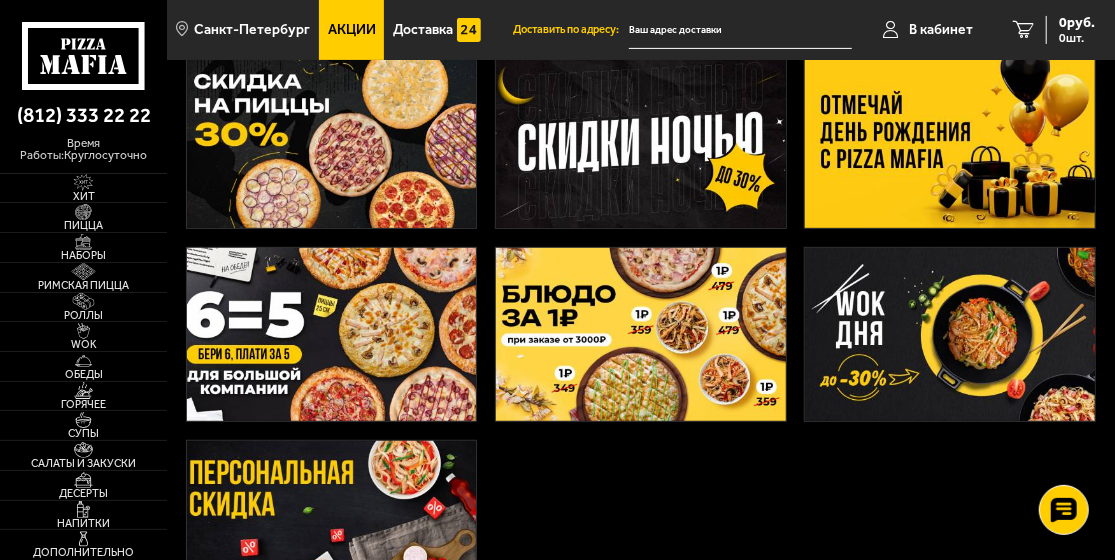 click at bounding box center [641, 334] 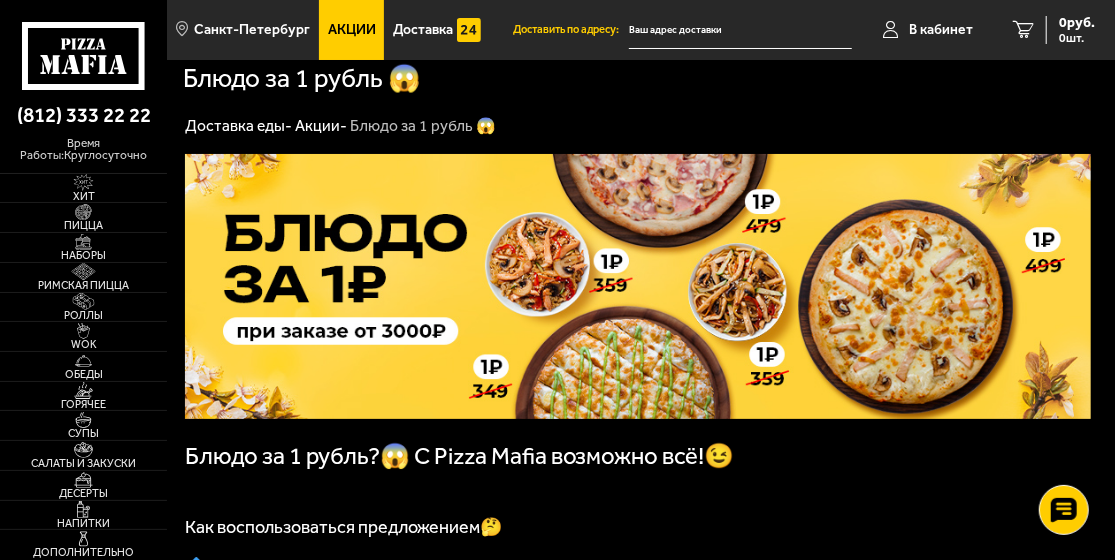 scroll, scrollTop: 0, scrollLeft: 0, axis: both 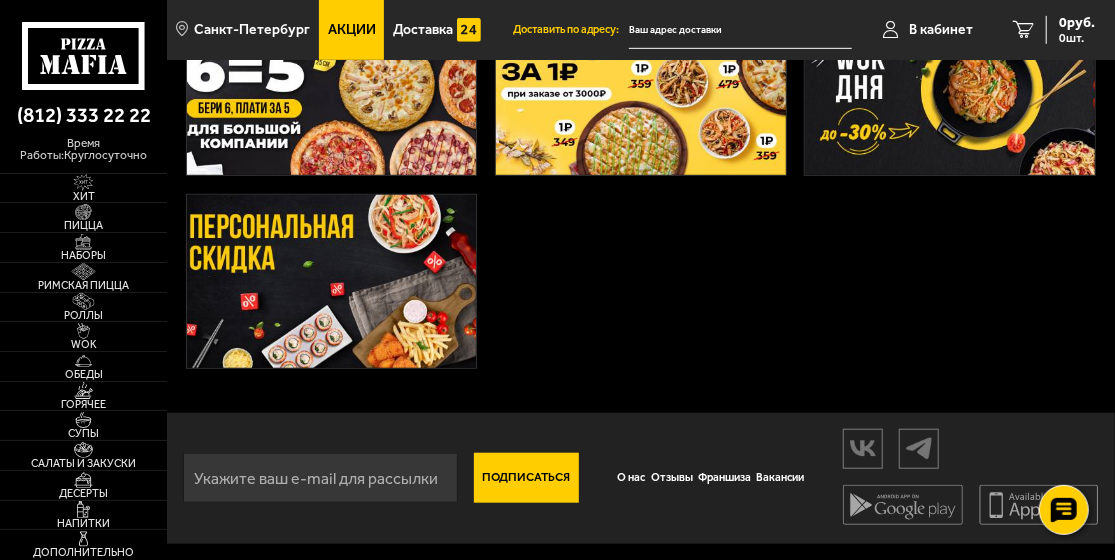 click at bounding box center (332, 281) 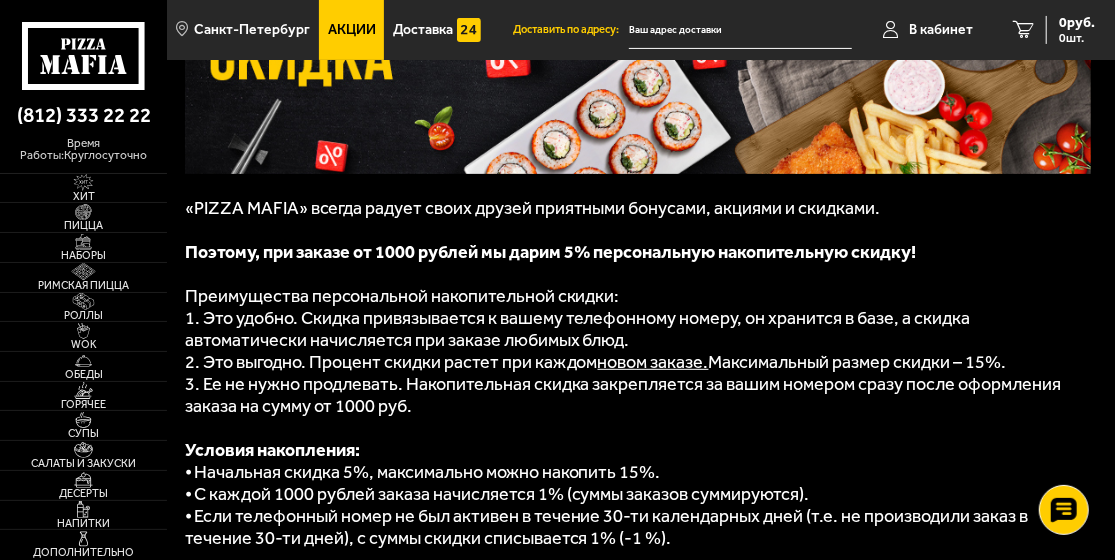 scroll, scrollTop: 0, scrollLeft: 0, axis: both 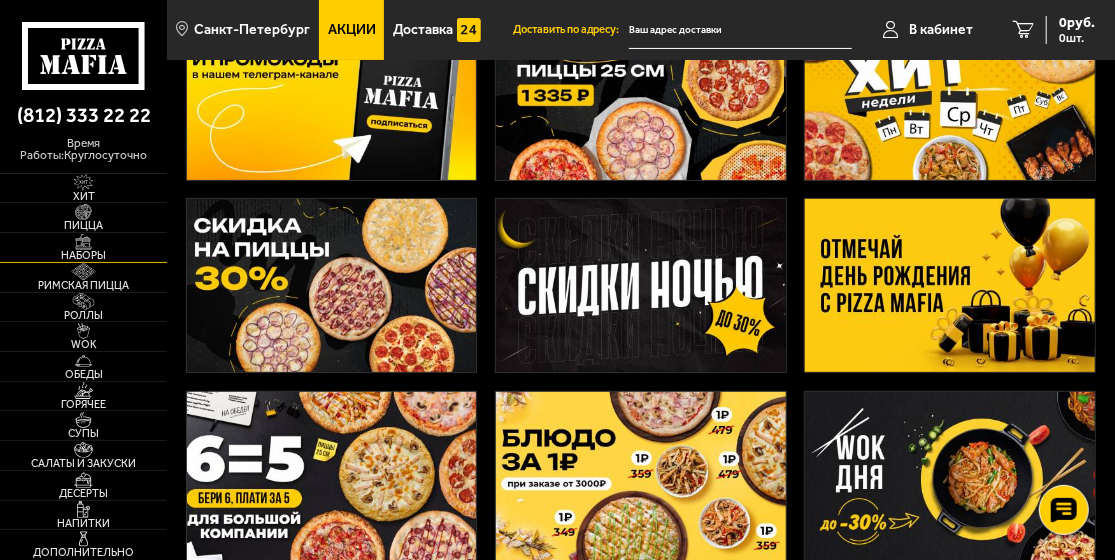 click at bounding box center (83, 242) 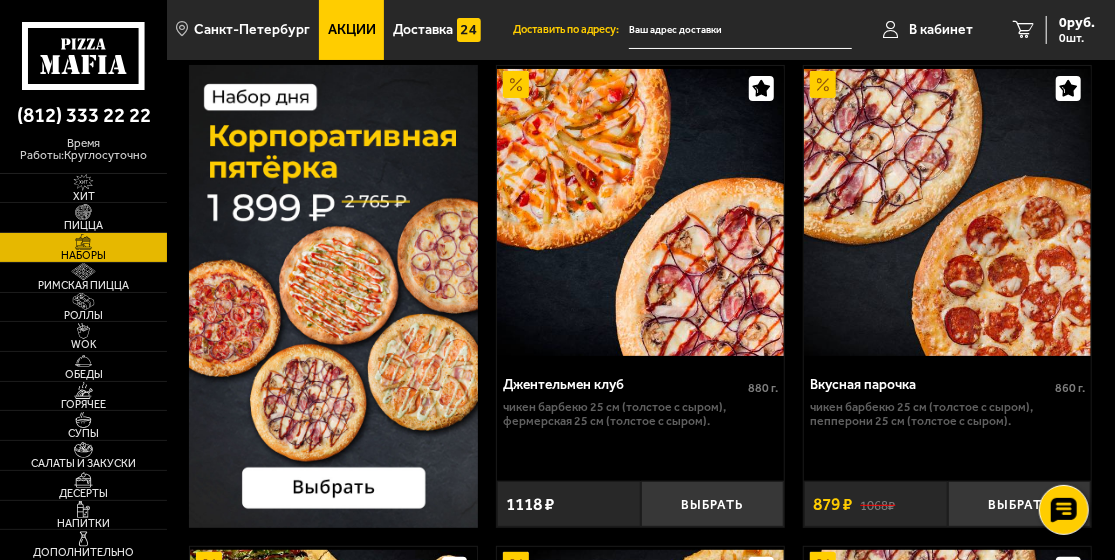 scroll, scrollTop: 200, scrollLeft: 0, axis: vertical 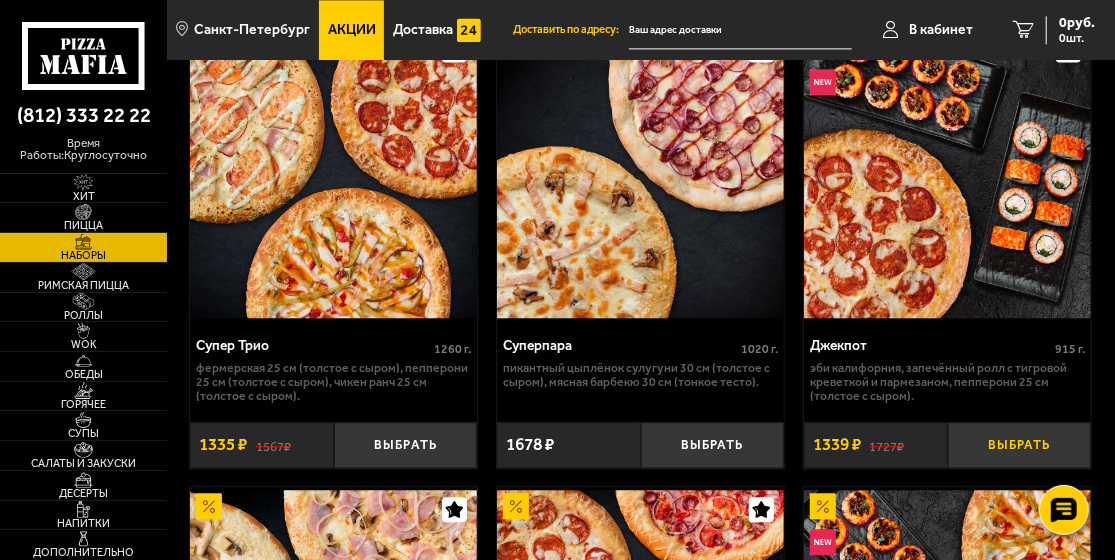 click on "Выбрать" at bounding box center (1020, 445) 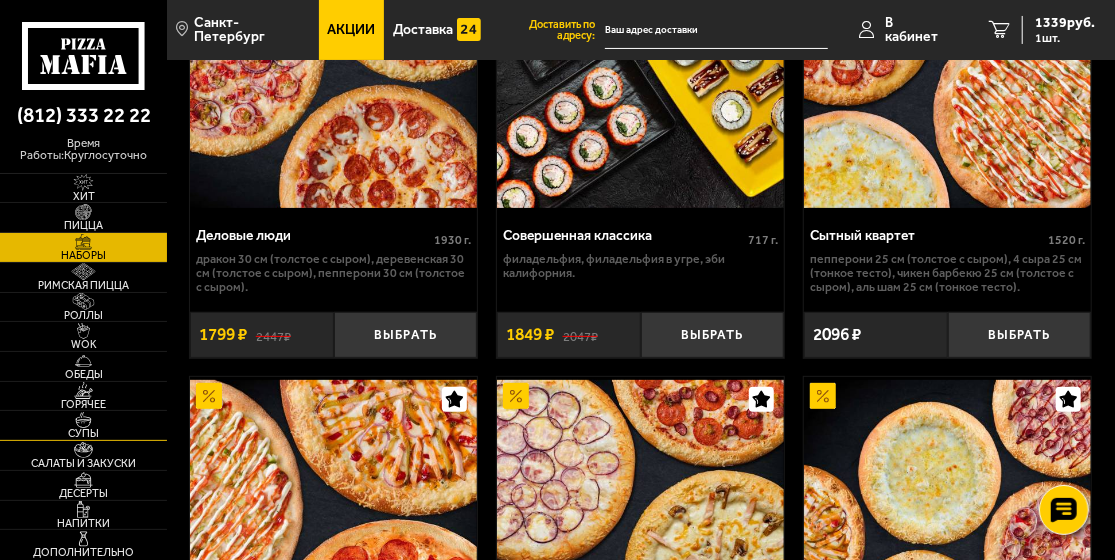 scroll, scrollTop: 3600, scrollLeft: 0, axis: vertical 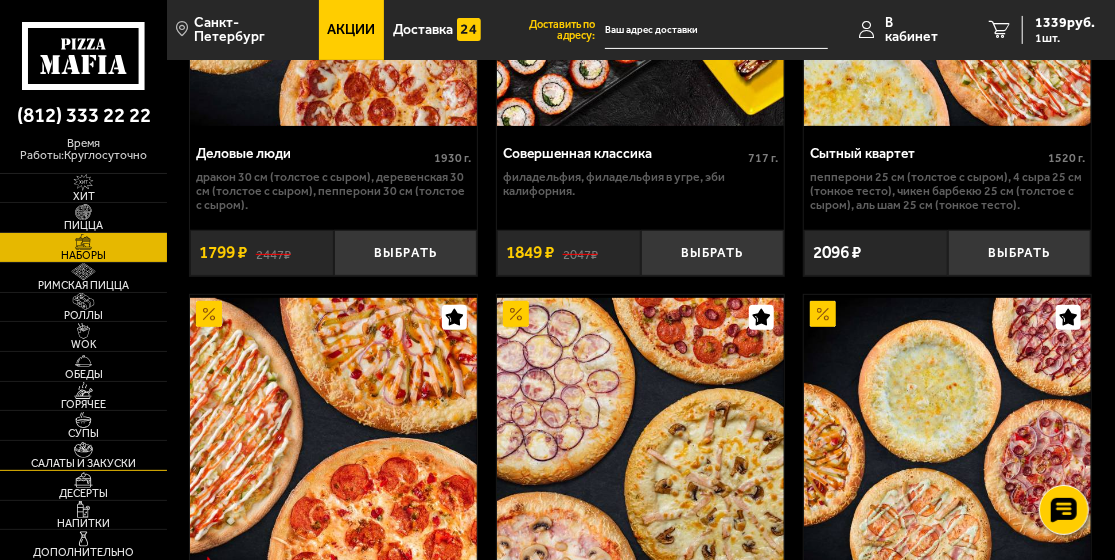 click on "Салаты и закуски" at bounding box center [83, 455] 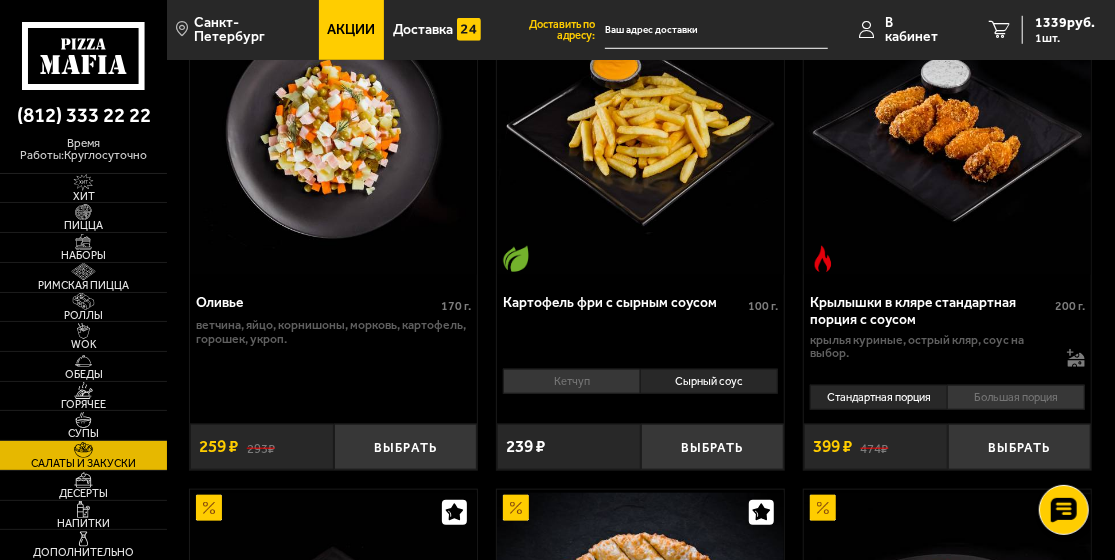 scroll, scrollTop: 700, scrollLeft: 0, axis: vertical 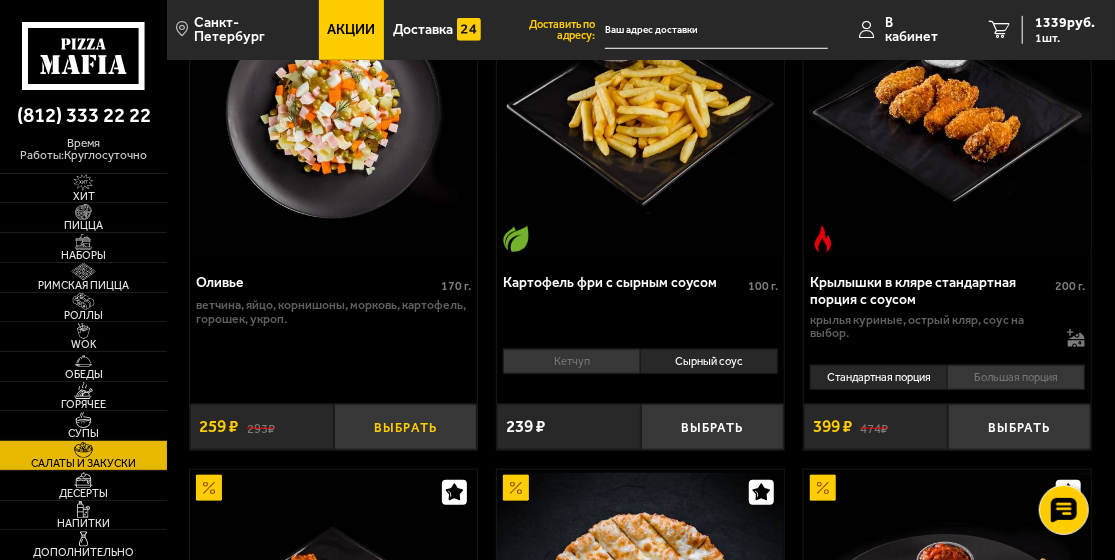 click on "Выбрать" at bounding box center [406, 427] 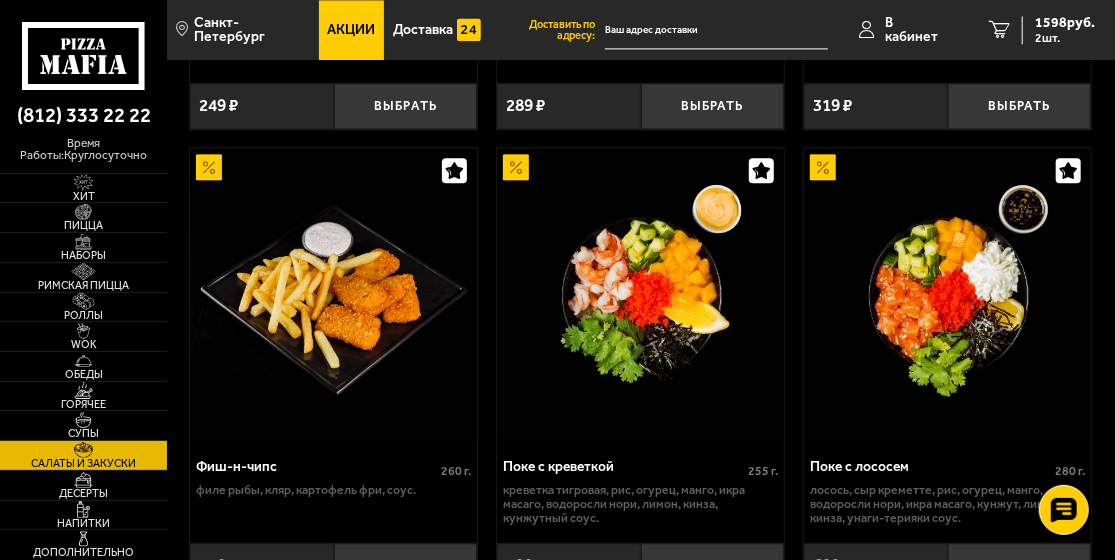 scroll, scrollTop: 2100, scrollLeft: 0, axis: vertical 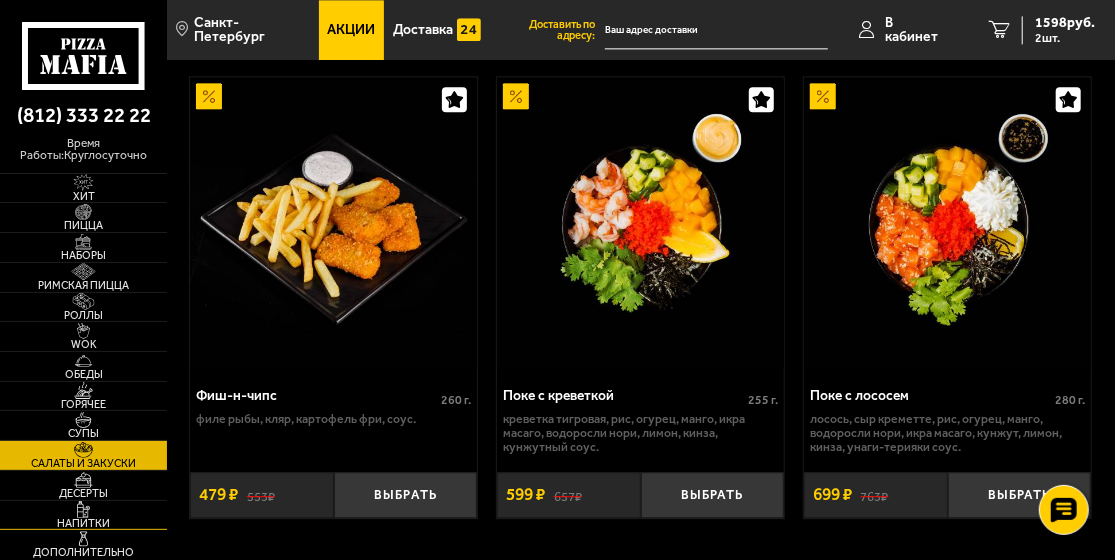 click on "Напитки" at bounding box center [83, 523] 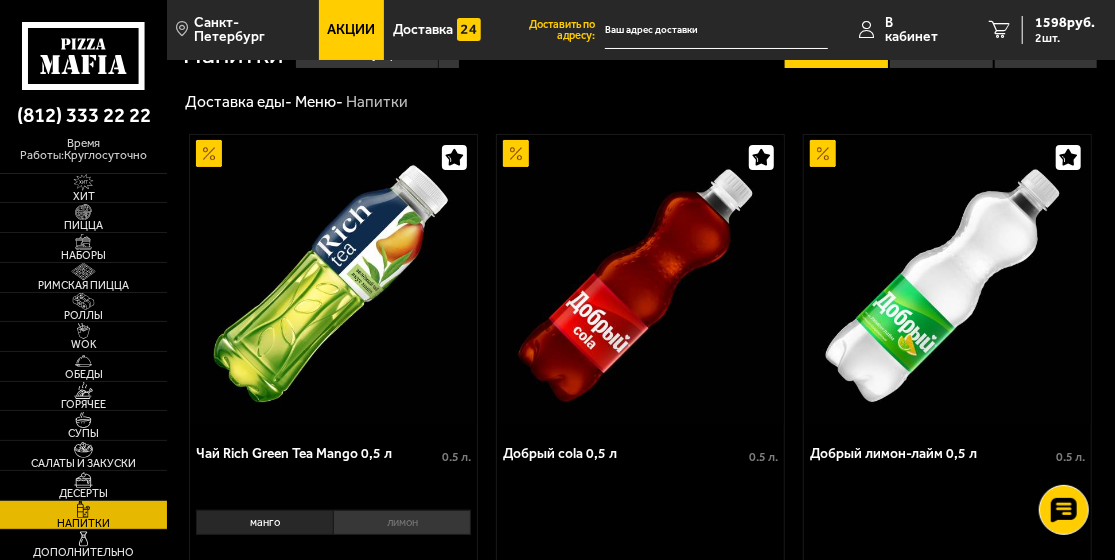 scroll, scrollTop: 0, scrollLeft: 0, axis: both 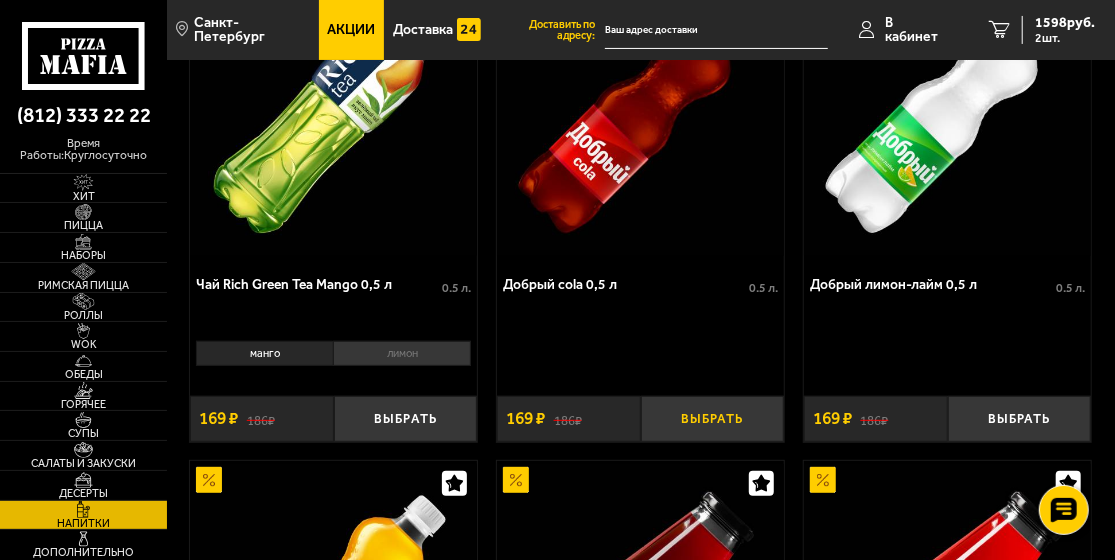 click on "Выбрать" at bounding box center (713, 419) 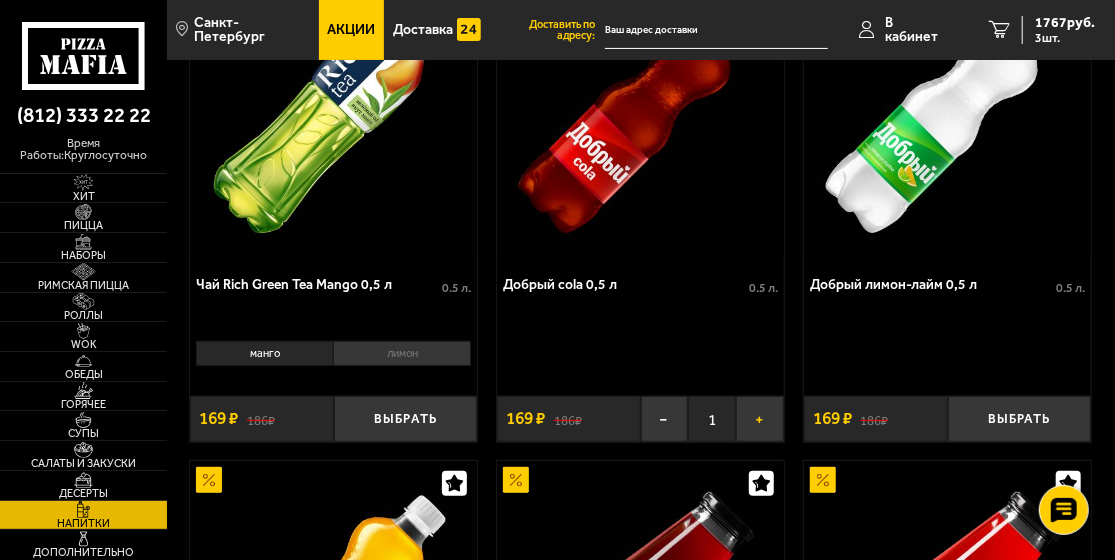 click on "+" at bounding box center (760, 419) 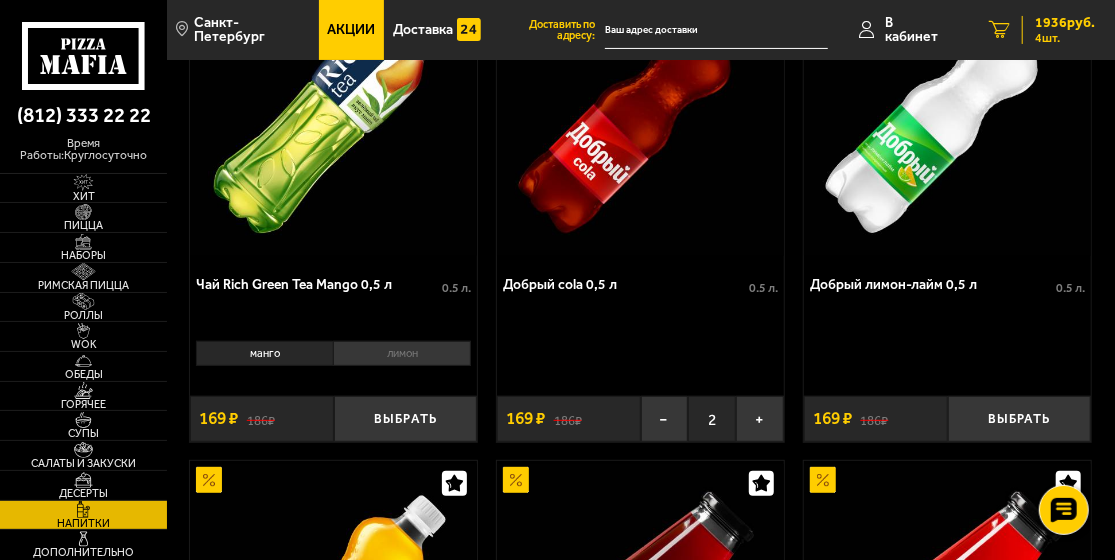 click on "4" at bounding box center (999, 29) 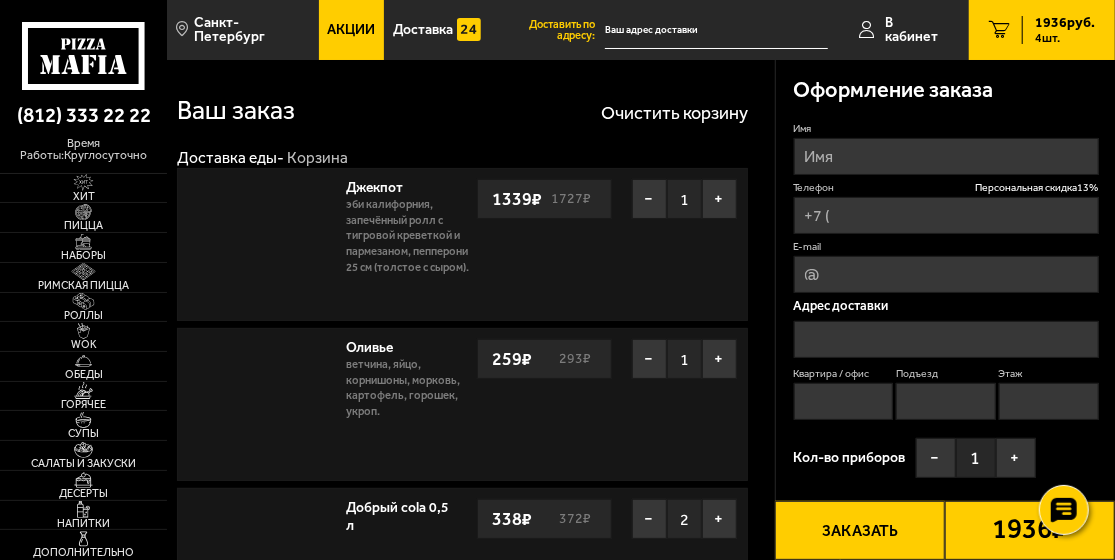 type on "[PHONE]" 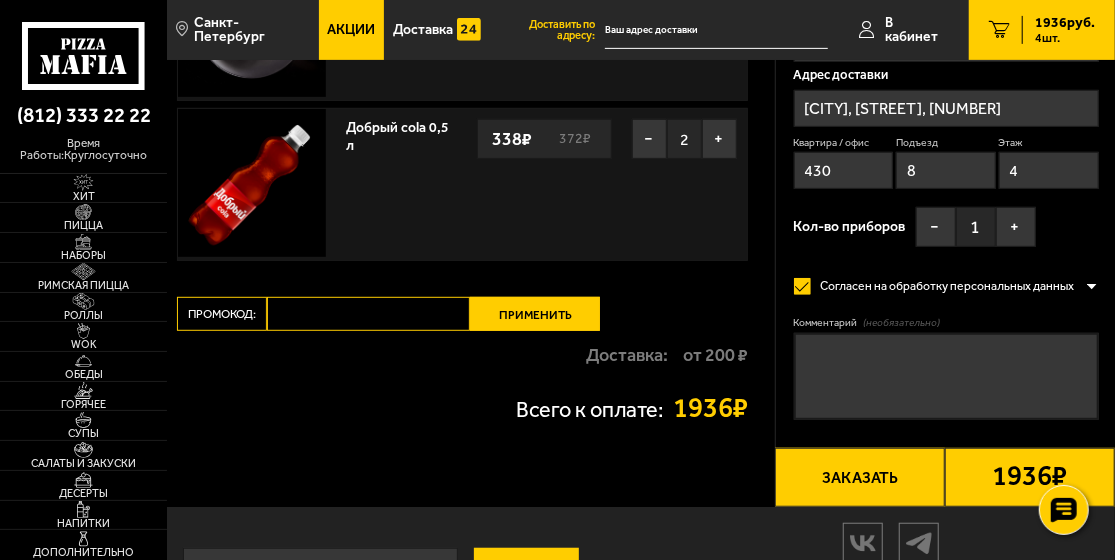 scroll, scrollTop: 400, scrollLeft: 0, axis: vertical 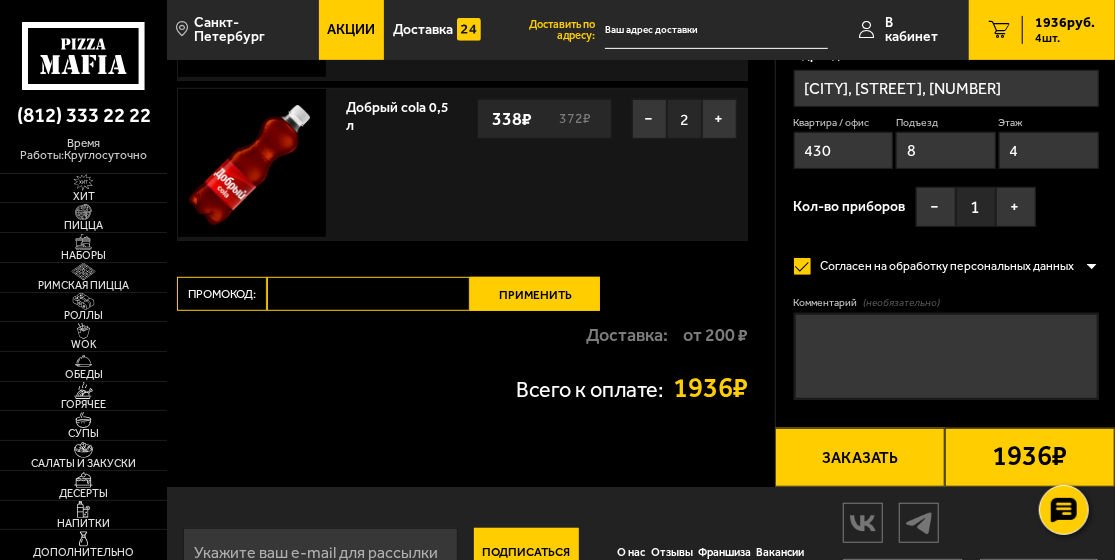 click on "Промокод:" at bounding box center [368, 294] 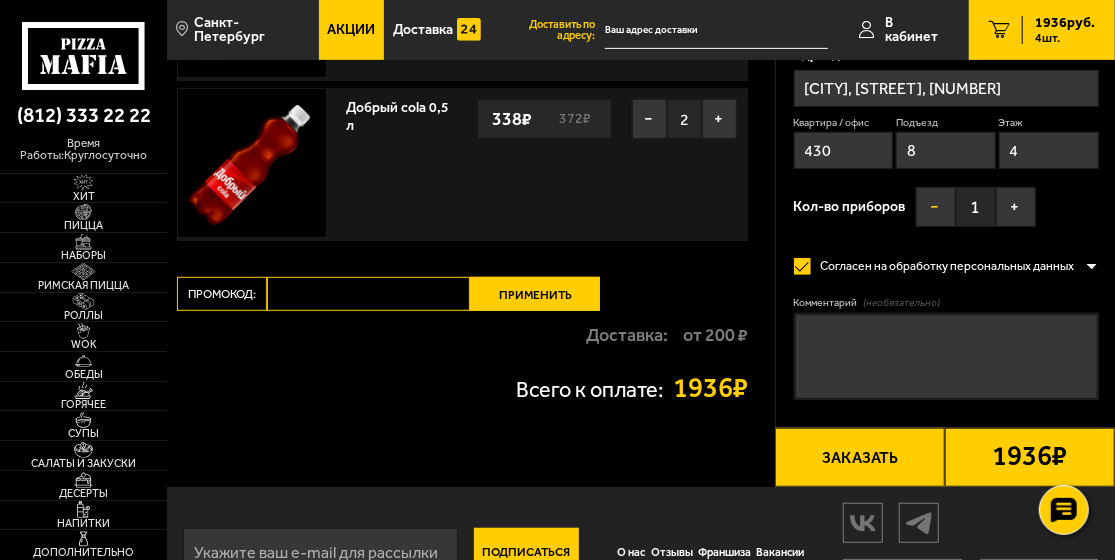 click on "−" at bounding box center [936, 207] 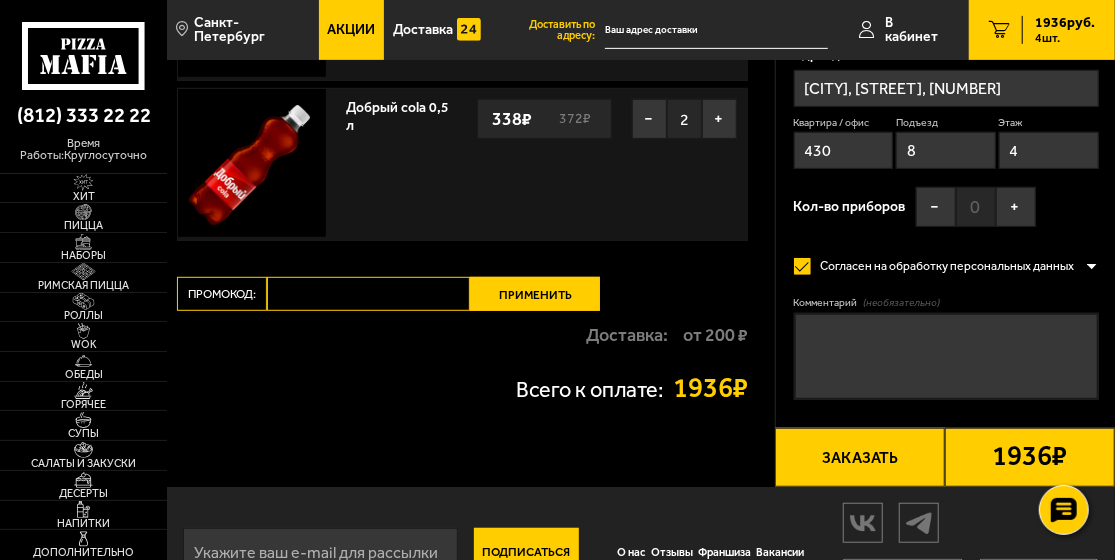 scroll, scrollTop: 488, scrollLeft: 0, axis: vertical 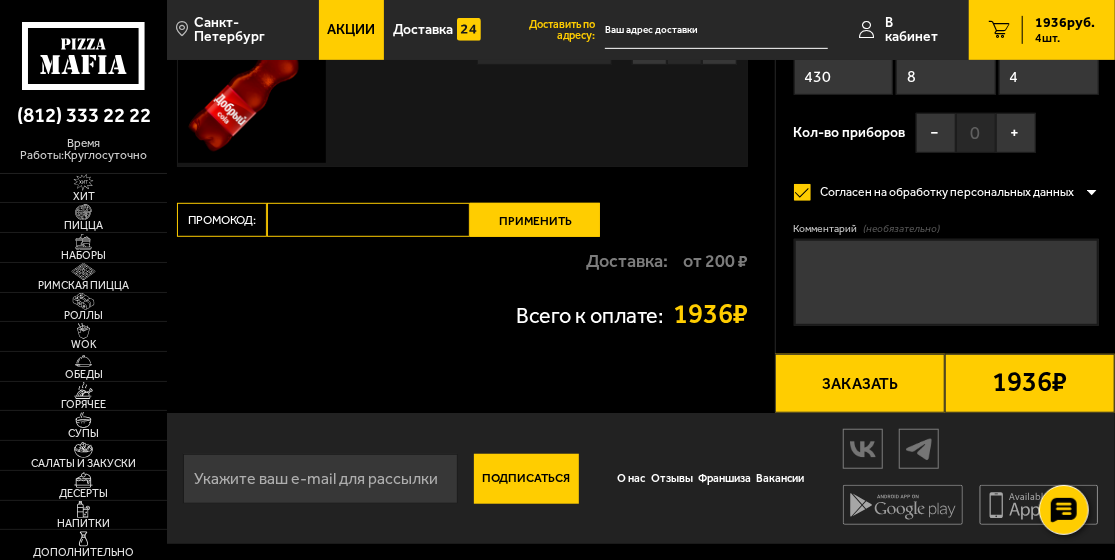 click on "Заказать" at bounding box center (860, 383) 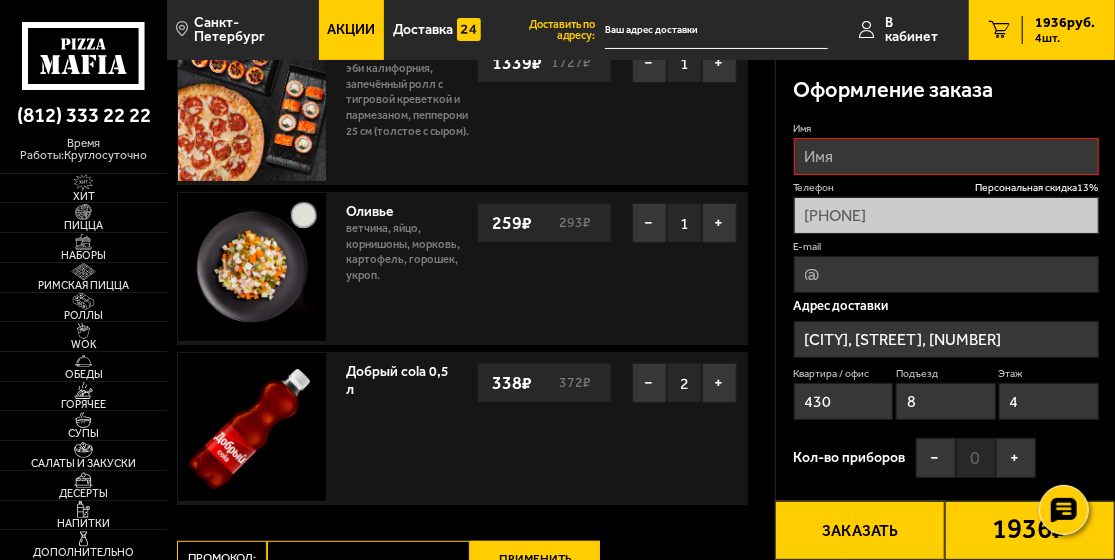 scroll, scrollTop: 0, scrollLeft: 0, axis: both 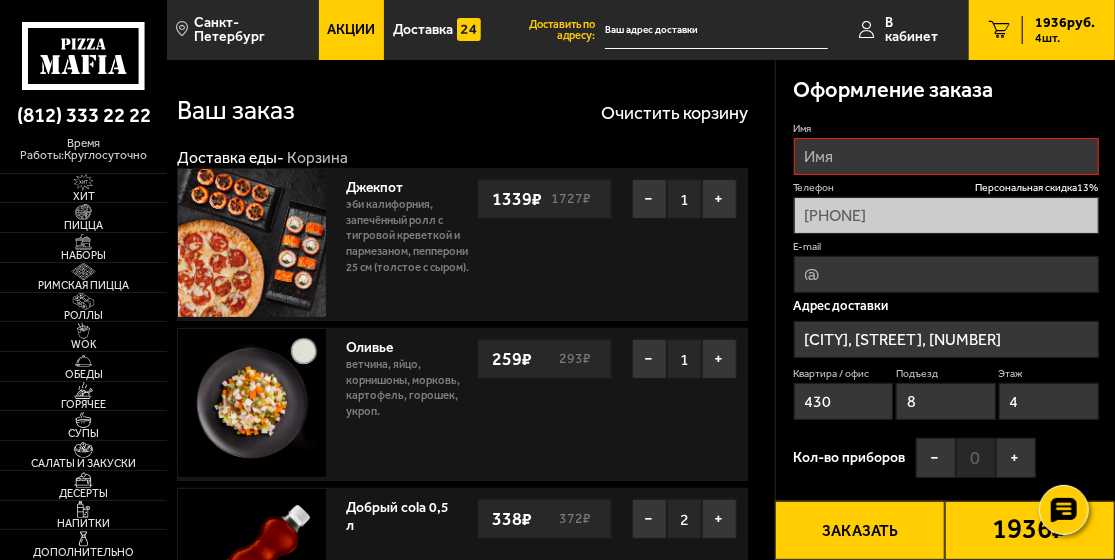 click on "Имя" at bounding box center [946, 156] 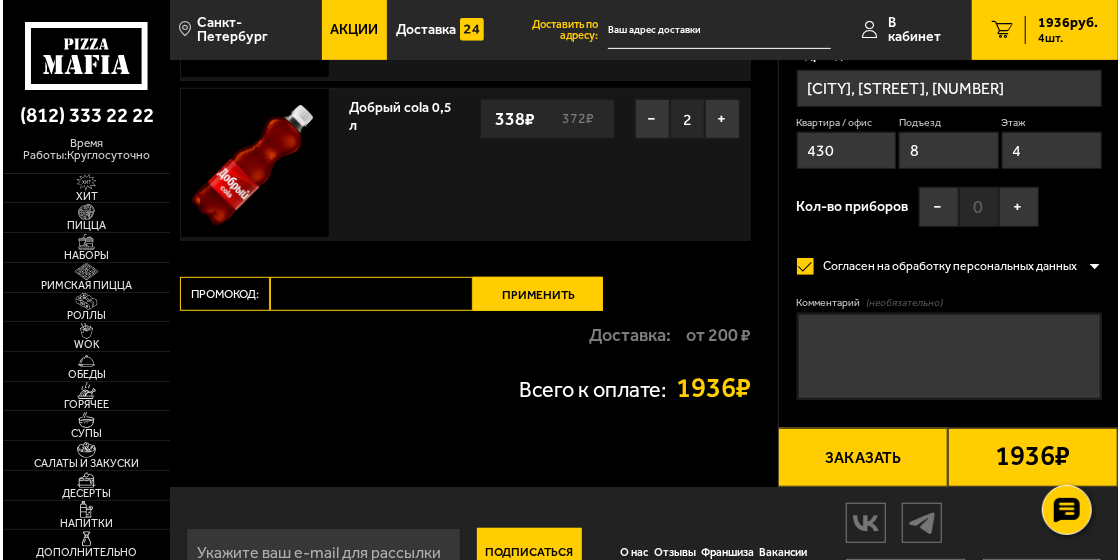 scroll, scrollTop: 488, scrollLeft: 0, axis: vertical 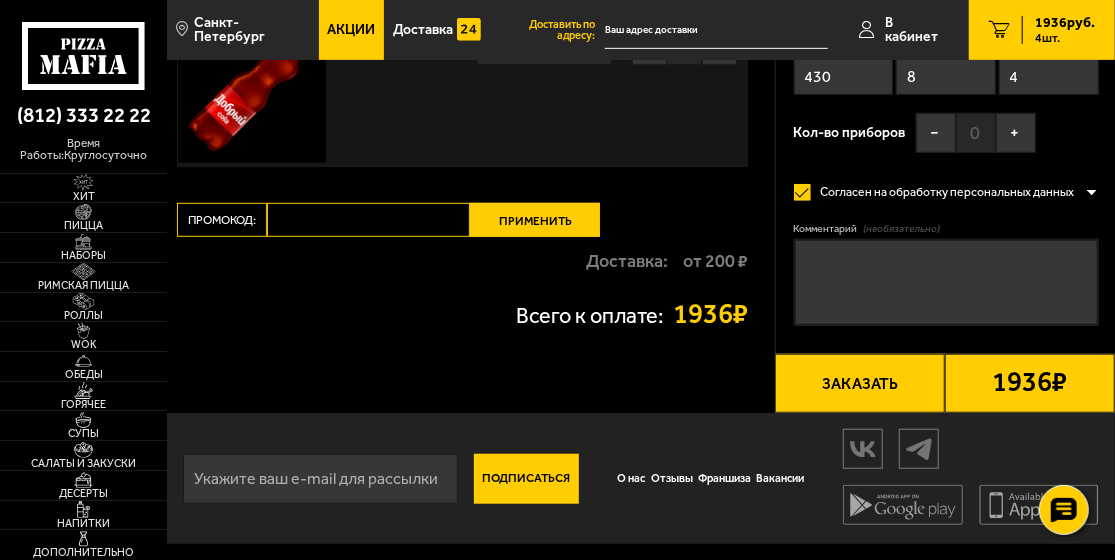 type on "[NAME]" 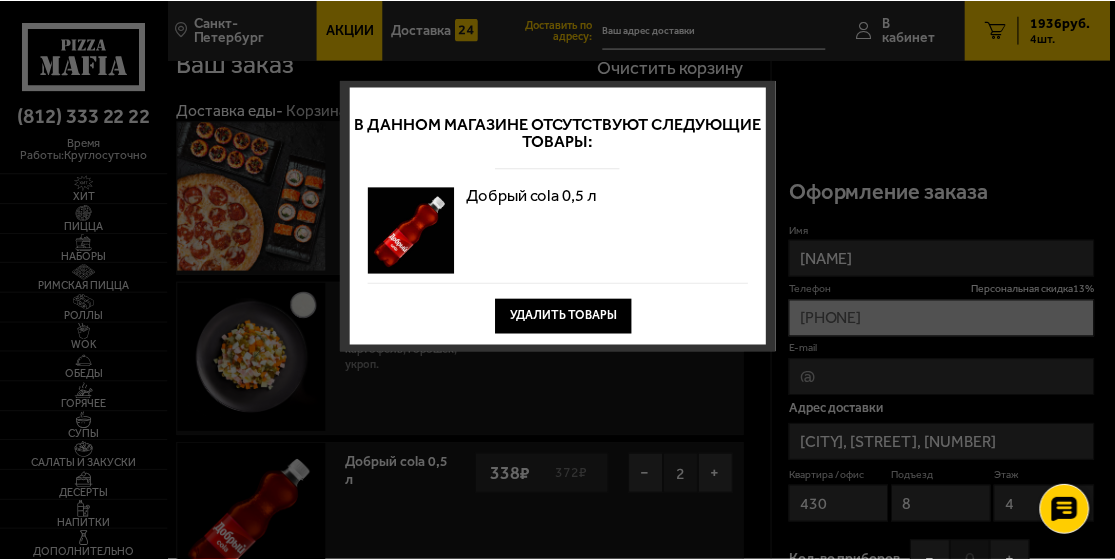 scroll, scrollTop: 0, scrollLeft: 0, axis: both 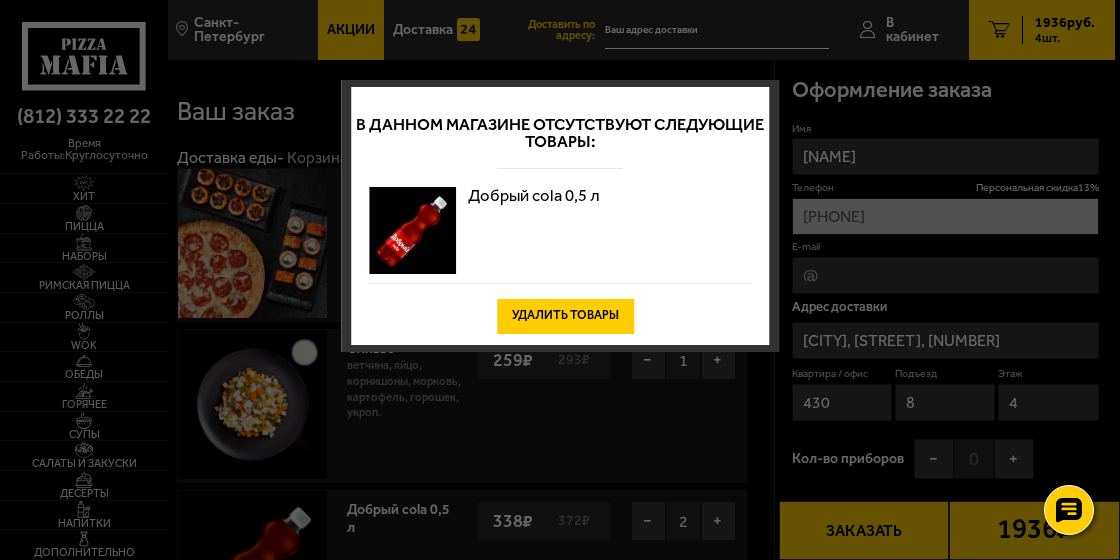 click on "Удалить товары" at bounding box center (565, 316) 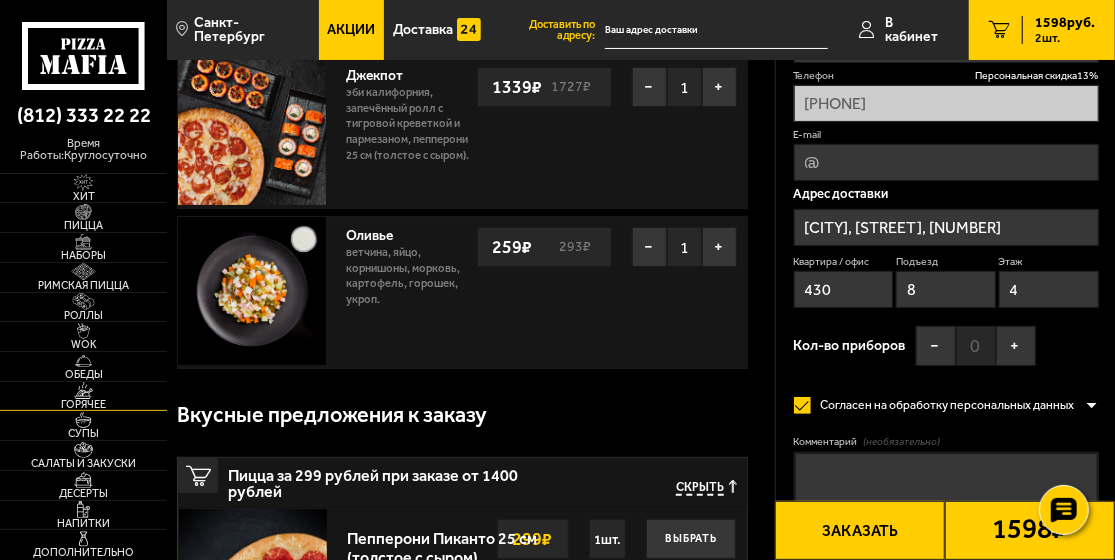scroll, scrollTop: 200, scrollLeft: 0, axis: vertical 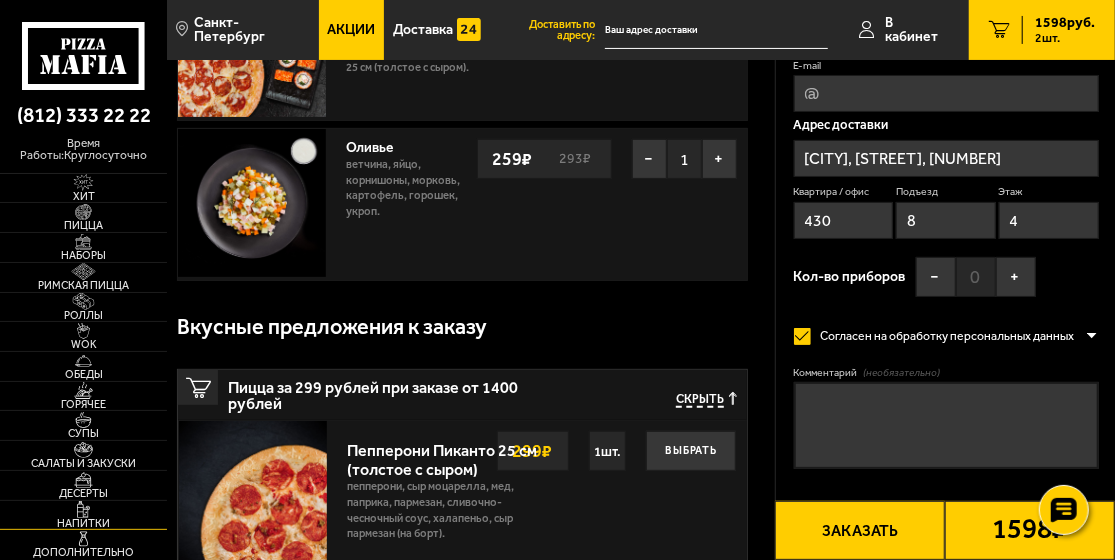 click on "Напитки" at bounding box center [83, 523] 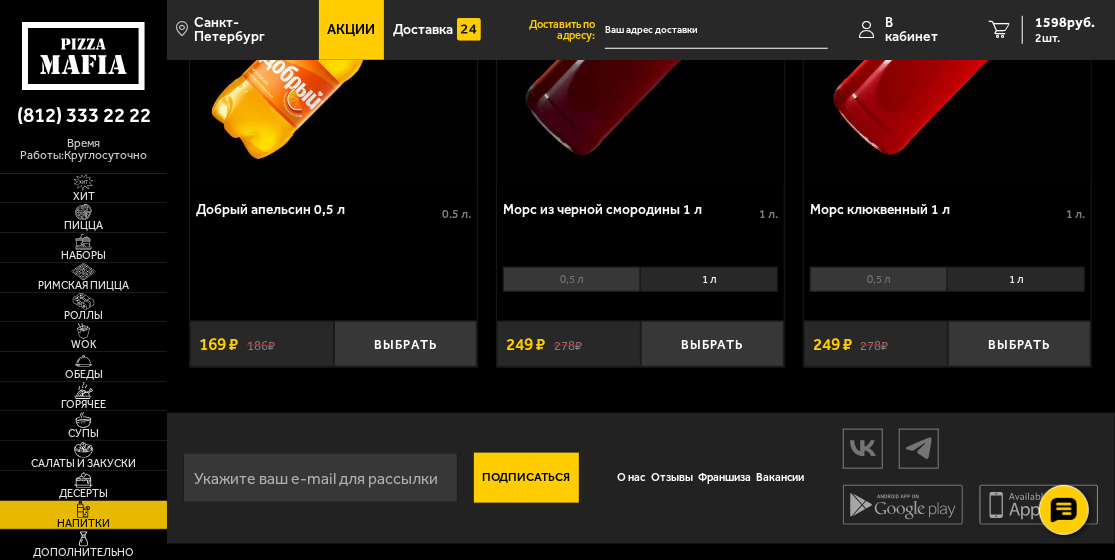 scroll, scrollTop: 796, scrollLeft: 0, axis: vertical 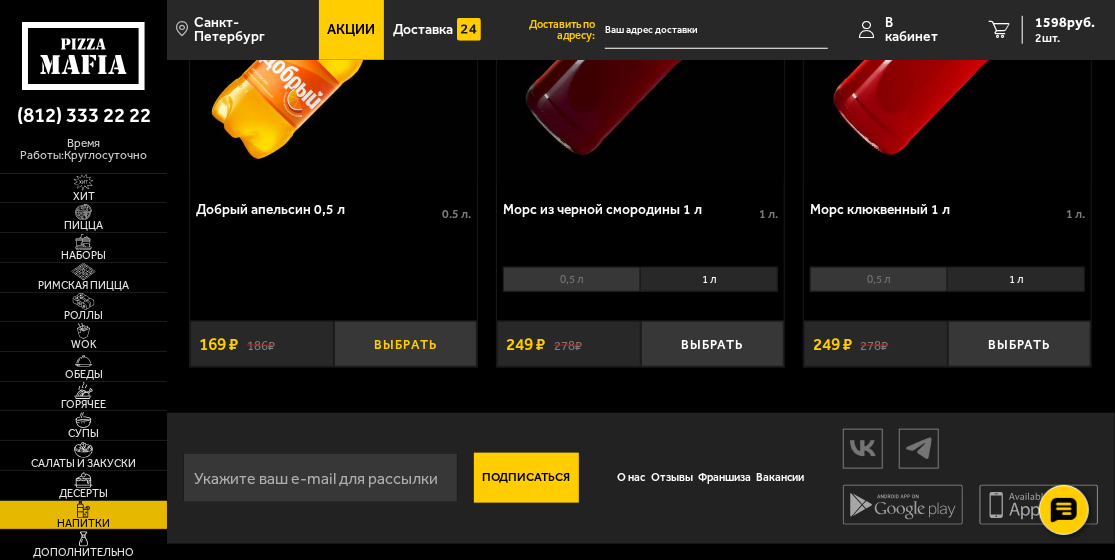 click on "Выбрать" at bounding box center [406, 344] 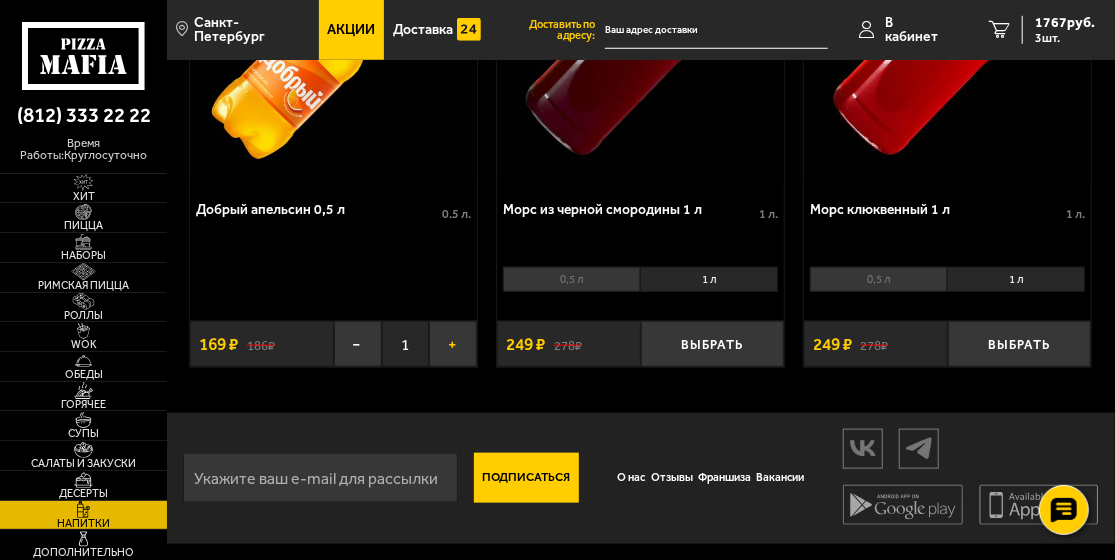 click on "+" at bounding box center [453, 344] 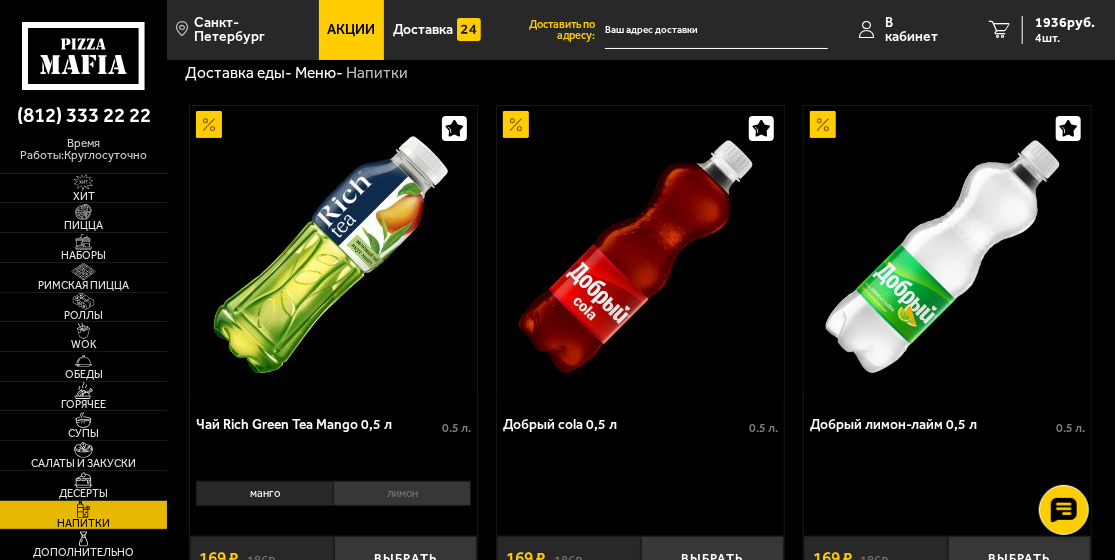 scroll, scrollTop: 0, scrollLeft: 0, axis: both 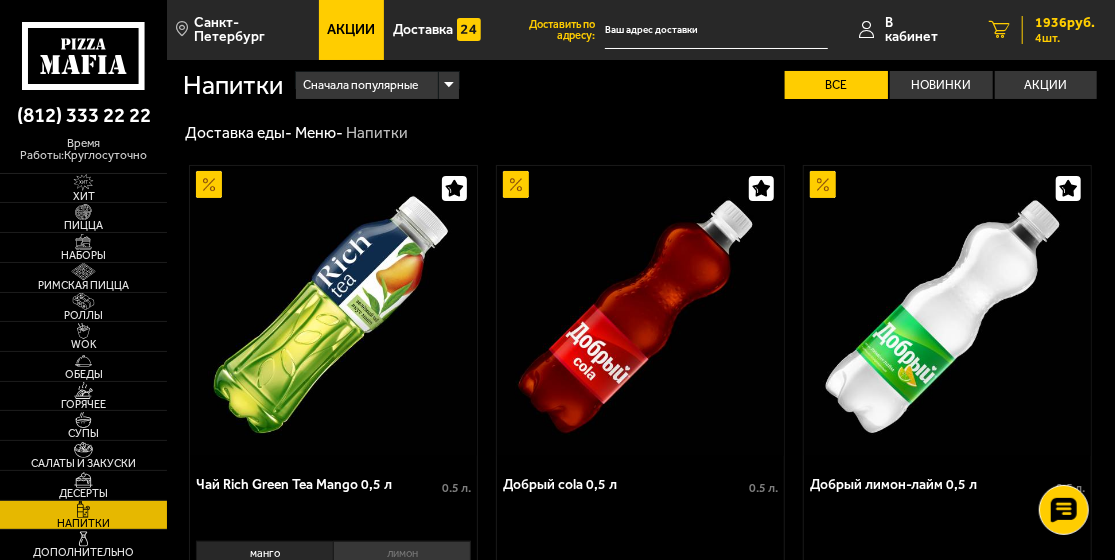 click on "1936  руб." at bounding box center (1065, 23) 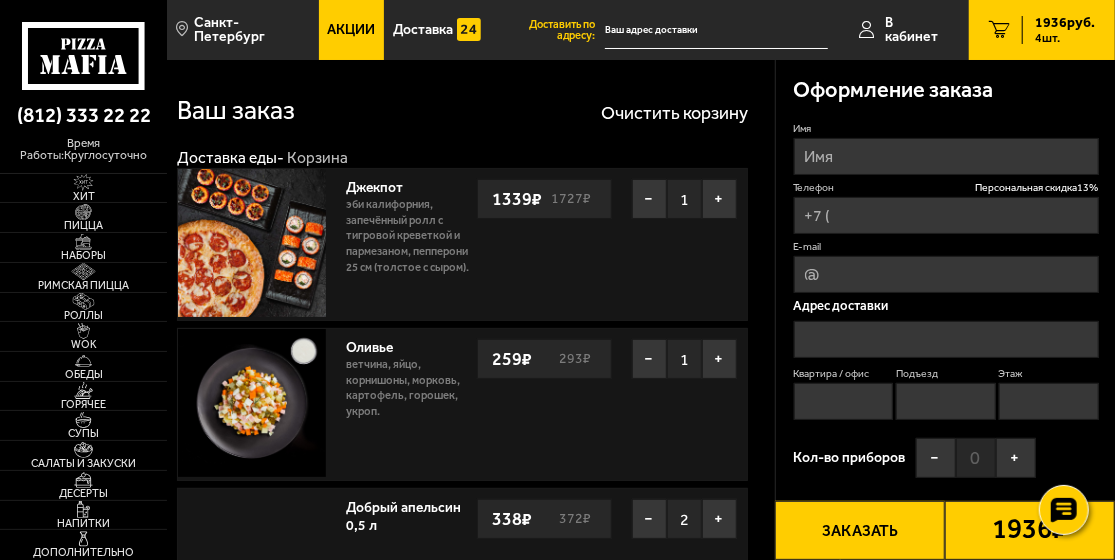 type on "[PHONE]" 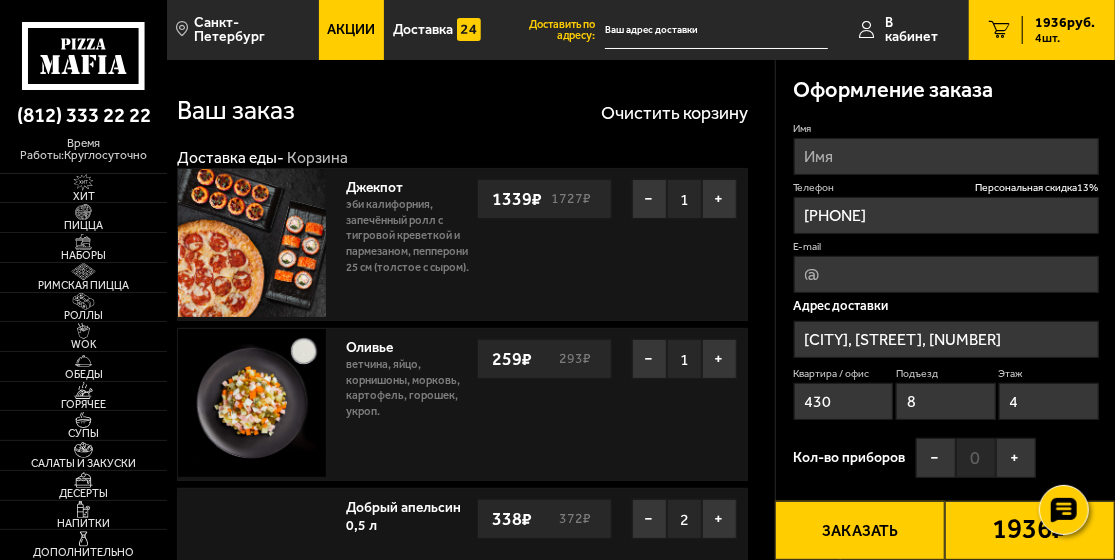 type on "[STREET], [NUMBER]" 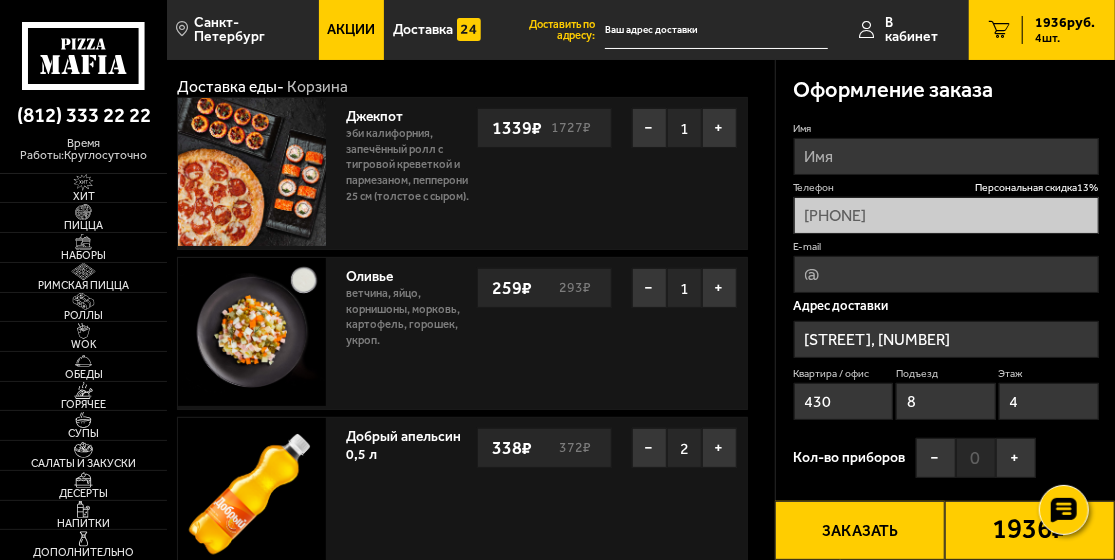 scroll, scrollTop: 0, scrollLeft: 0, axis: both 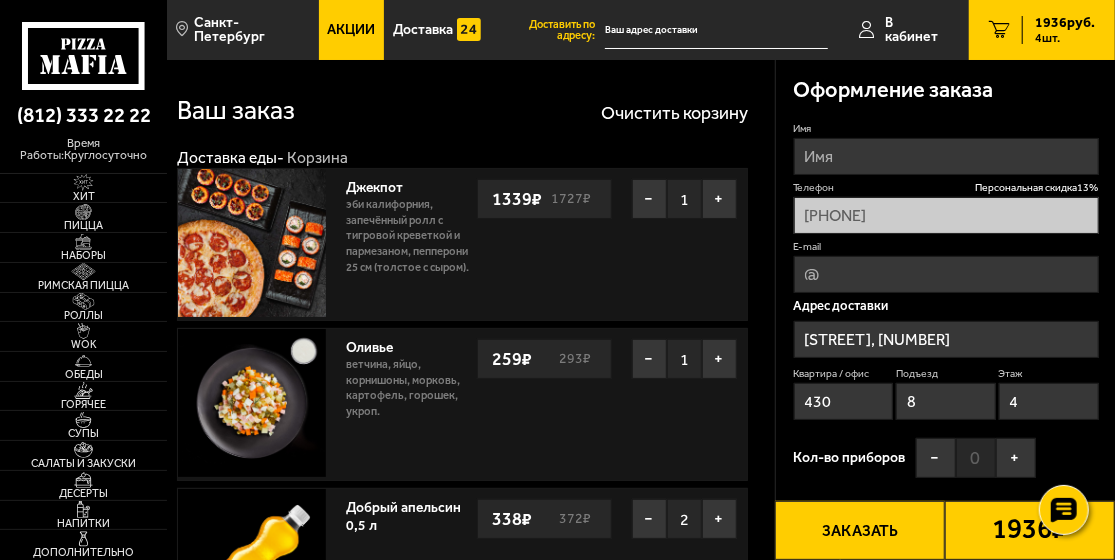 click on "Имя" at bounding box center [946, 156] 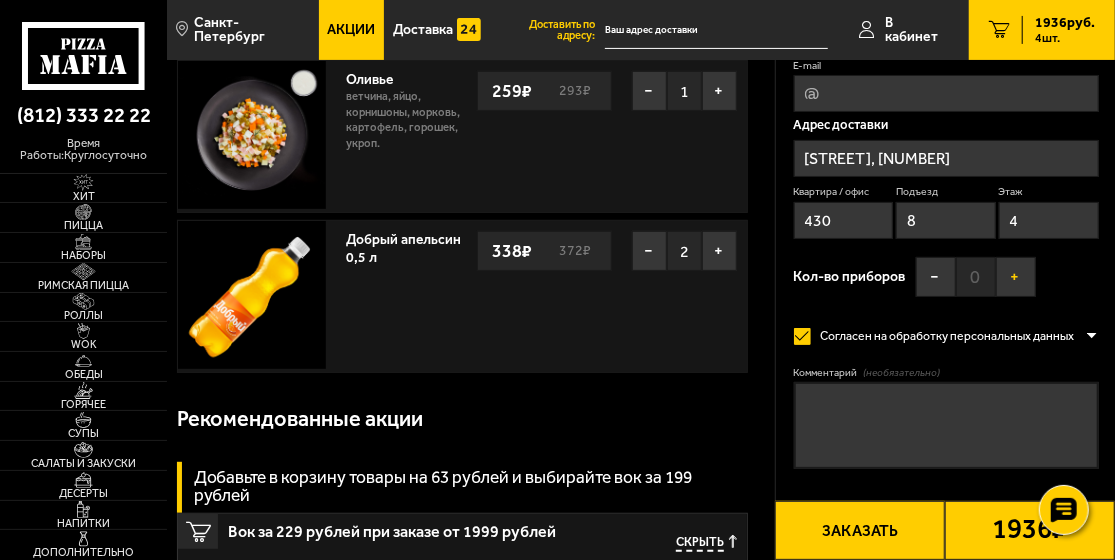 scroll, scrollTop: 300, scrollLeft: 0, axis: vertical 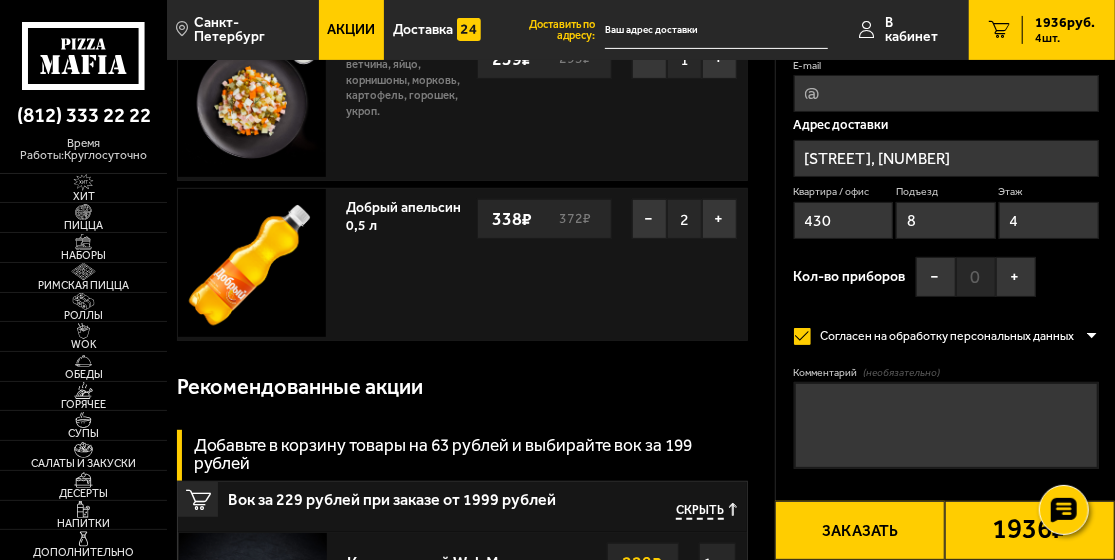 type on "[NAME]" 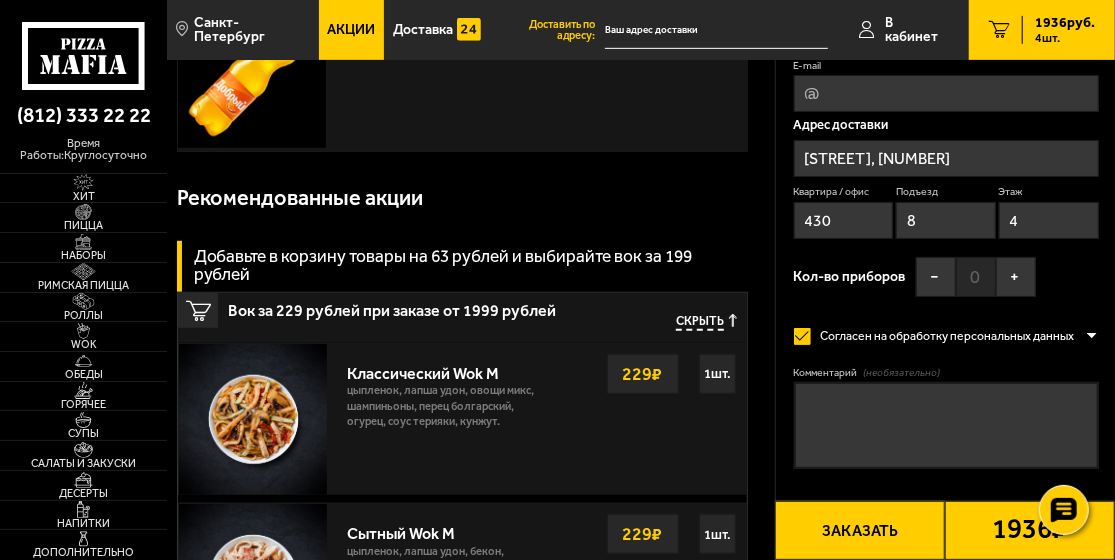 scroll, scrollTop: 500, scrollLeft: 0, axis: vertical 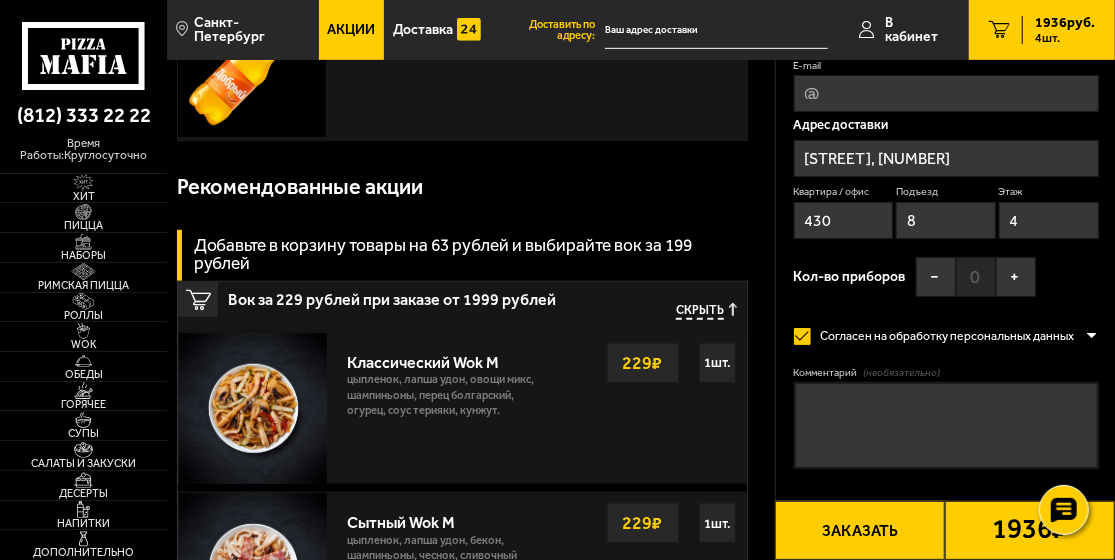 click on "Имя [NAME] Телефон Персональная скидка  13 % [PHONE] E-mail Адрес доставки [STREET], [NUMBER] Квартира / офис [APARTMENT] Подъезд  8 Этаж  4 Кол-во приборов − 0 +" at bounding box center [946, 123] 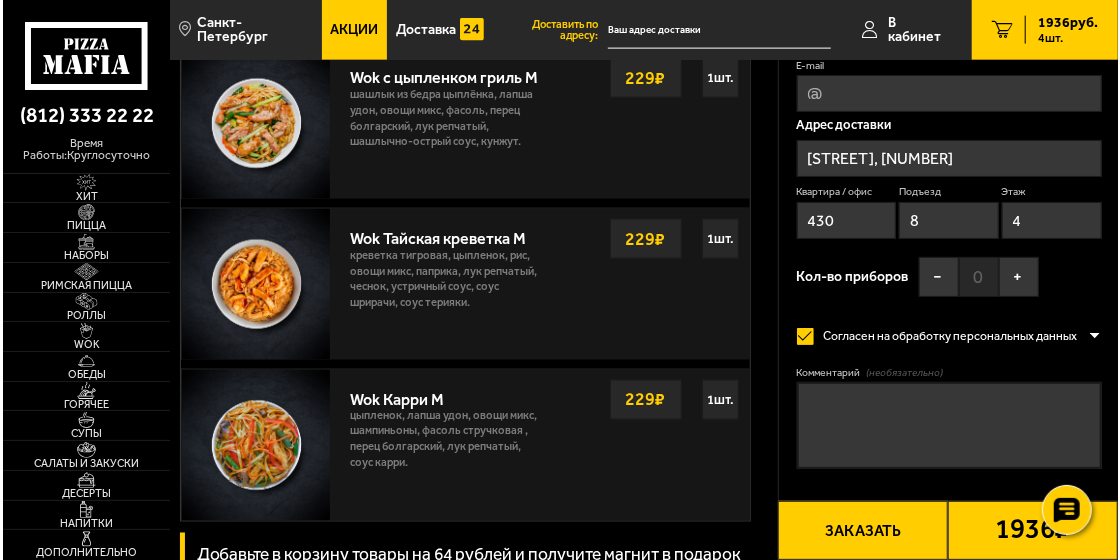 scroll, scrollTop: 1300, scrollLeft: 0, axis: vertical 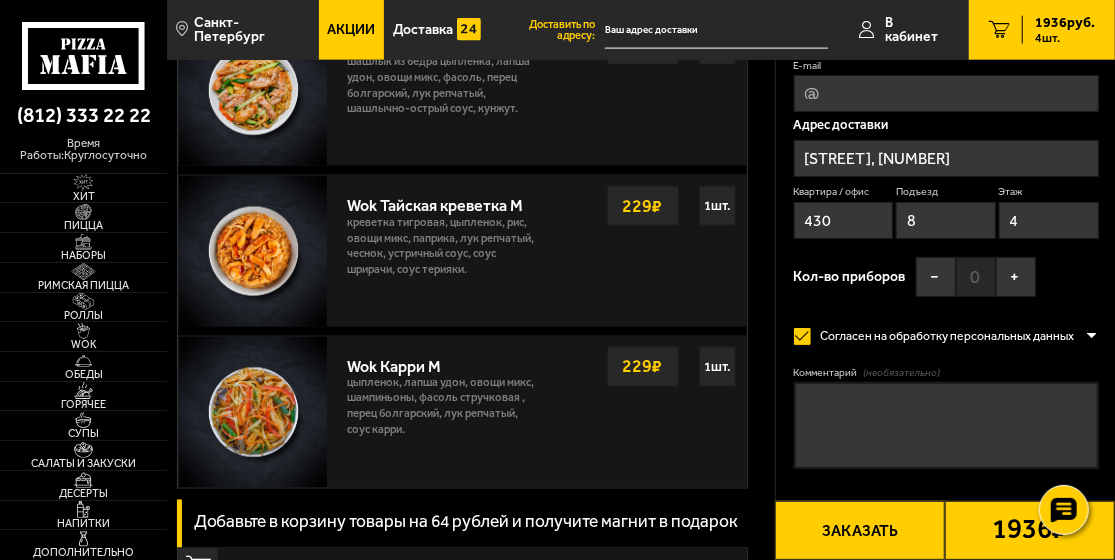 click on "Заказать" at bounding box center [860, 530] 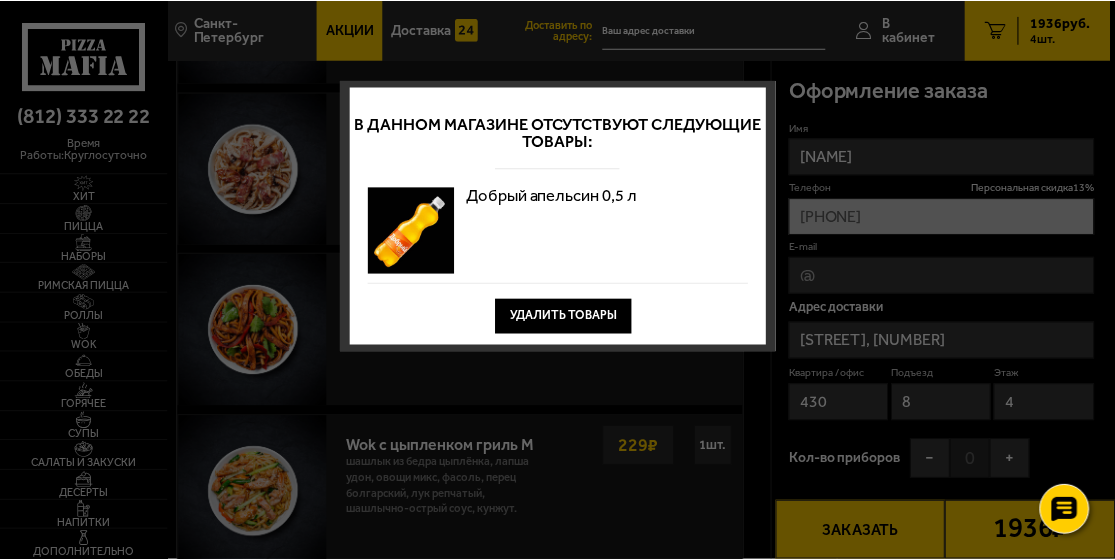 scroll, scrollTop: 0, scrollLeft: 0, axis: both 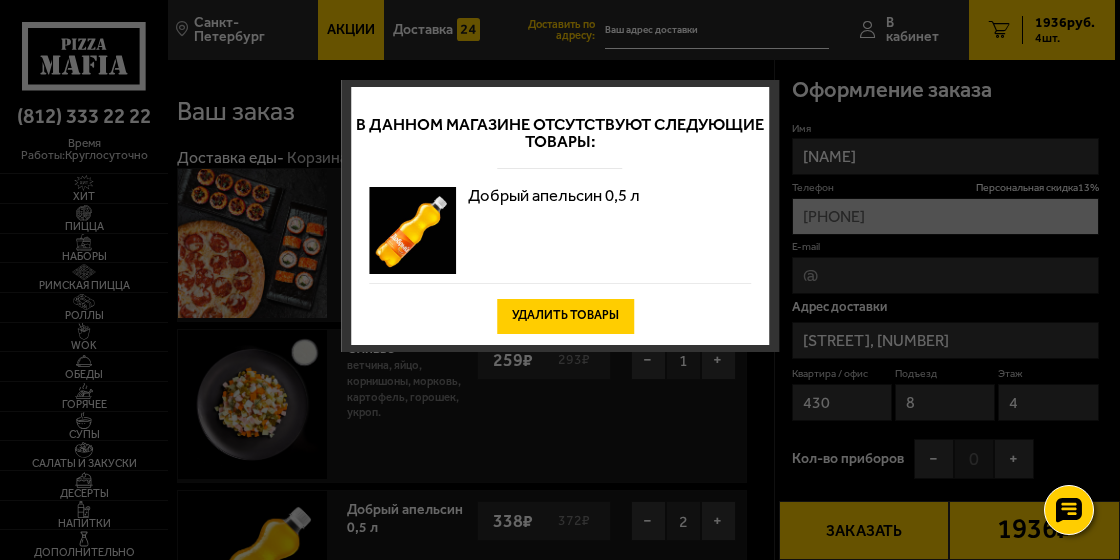 click on "Удалить товары" at bounding box center [565, 316] 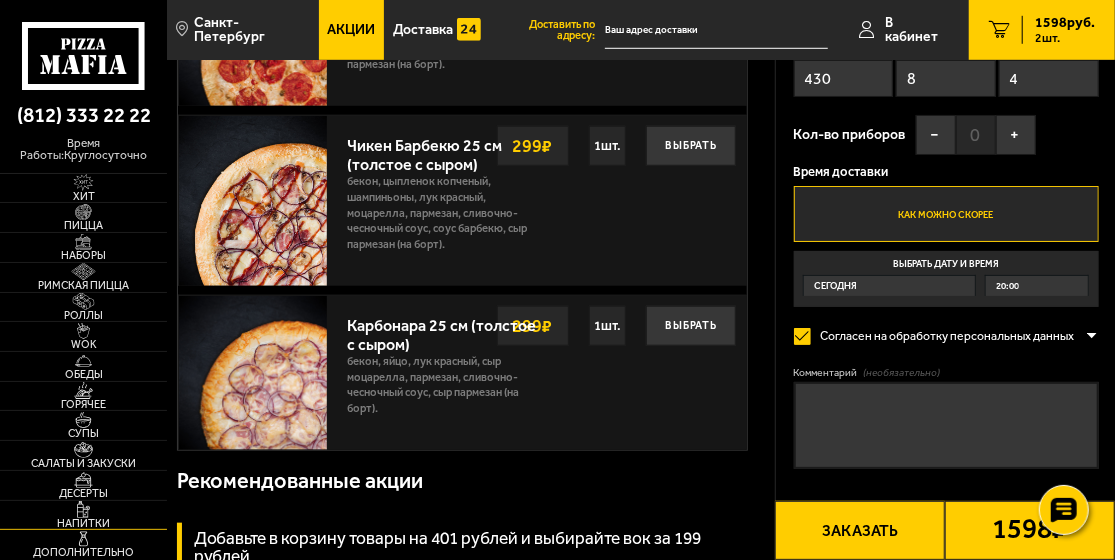 scroll, scrollTop: 700, scrollLeft: 0, axis: vertical 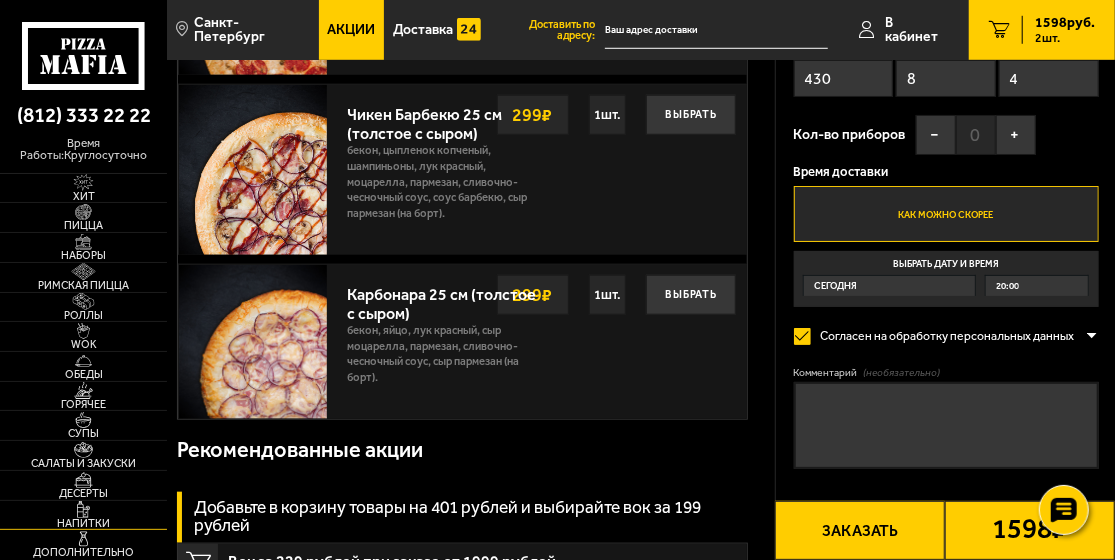 click at bounding box center [83, 509] 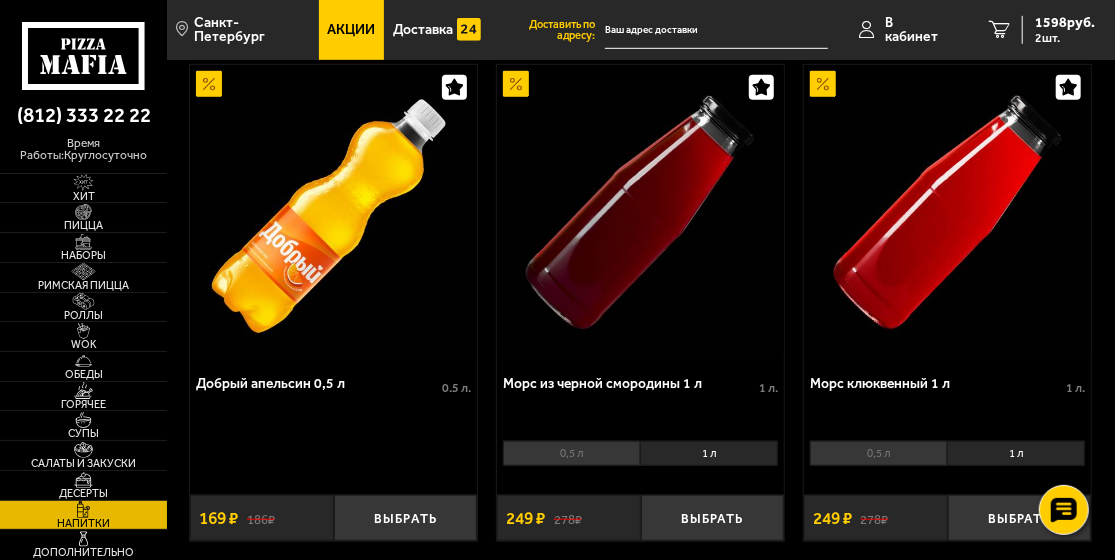scroll, scrollTop: 696, scrollLeft: 0, axis: vertical 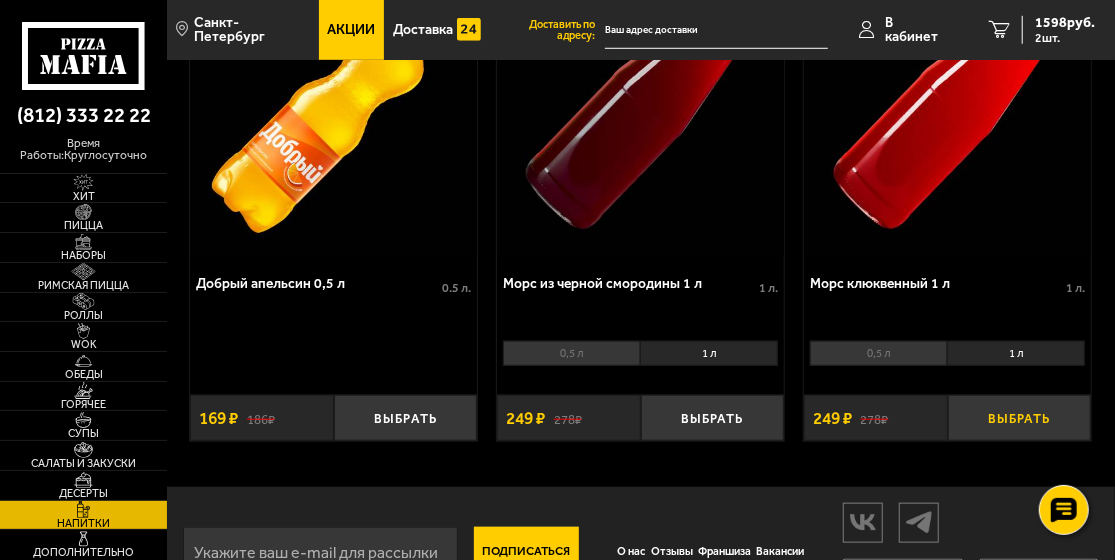 click on "Выбрать" at bounding box center (1020, 418) 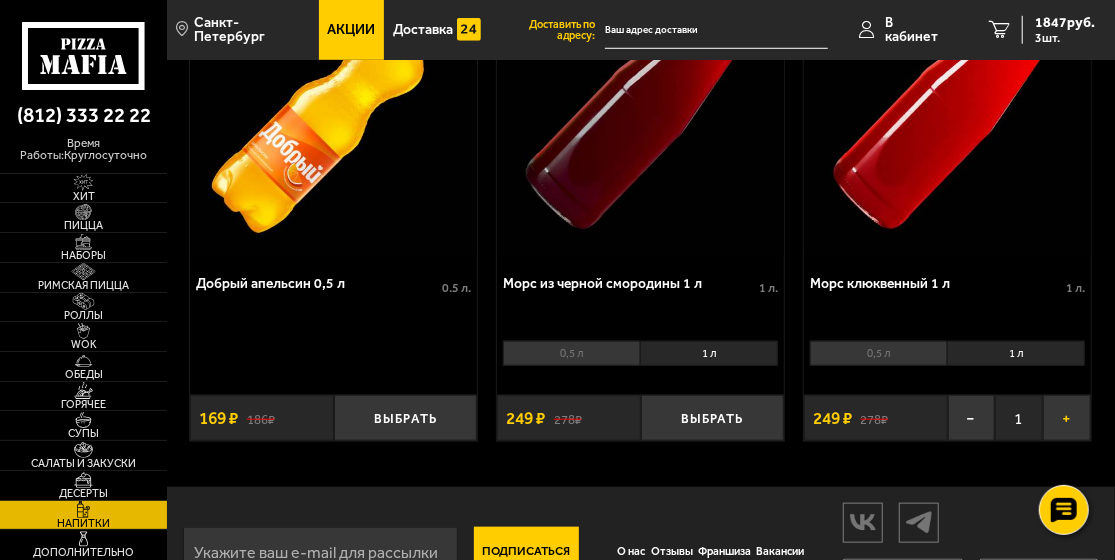 click on "+" at bounding box center [1067, 418] 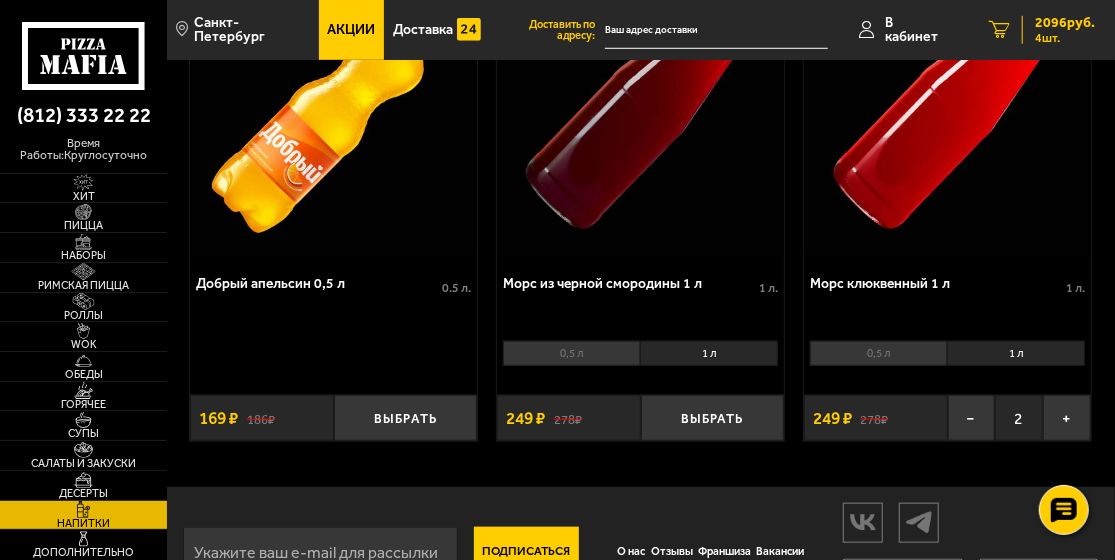 click on "2096  руб." at bounding box center [1065, 23] 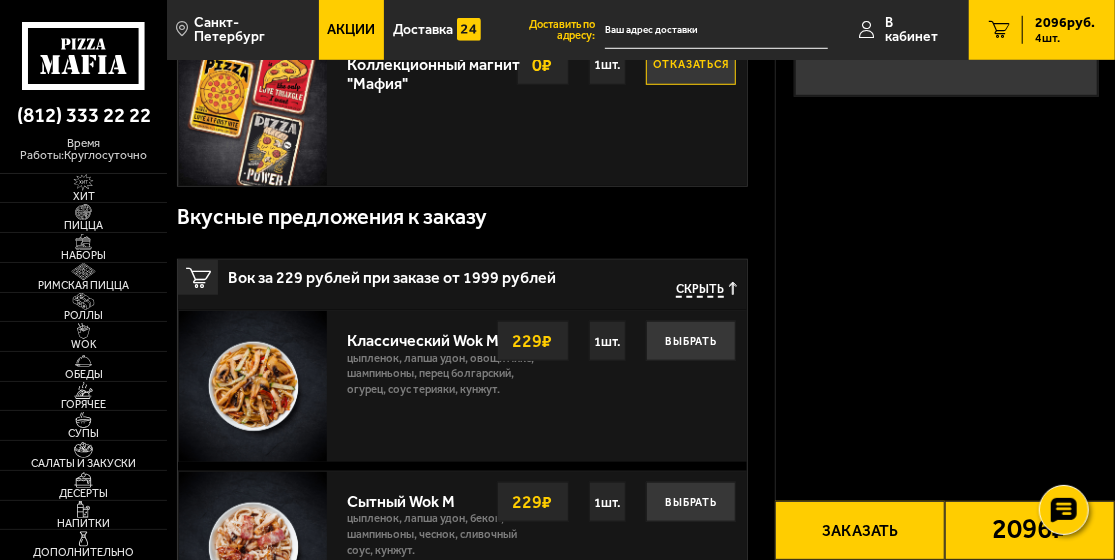 scroll, scrollTop: 0, scrollLeft: 0, axis: both 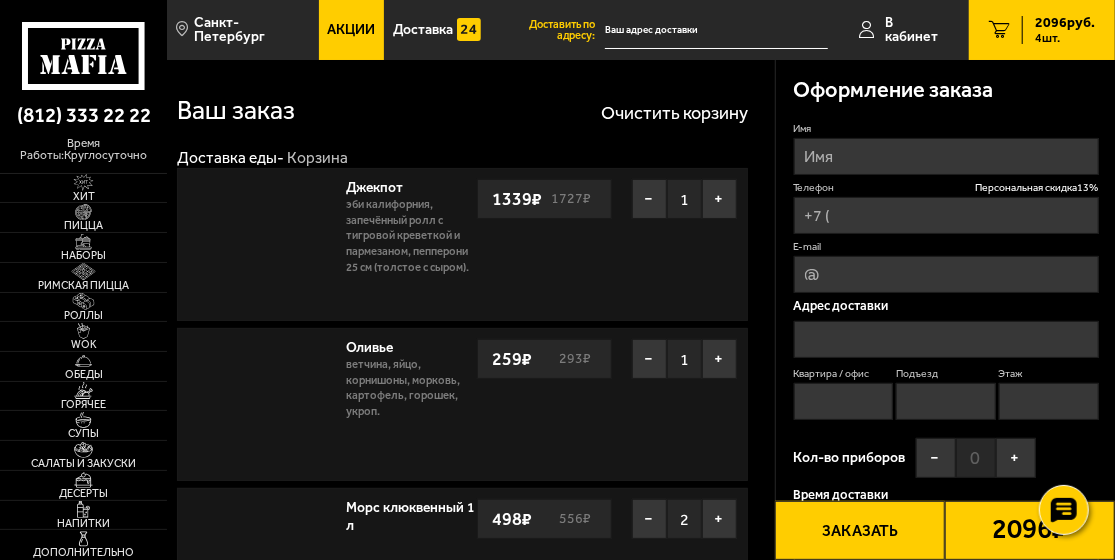 type on "[PHONE]" 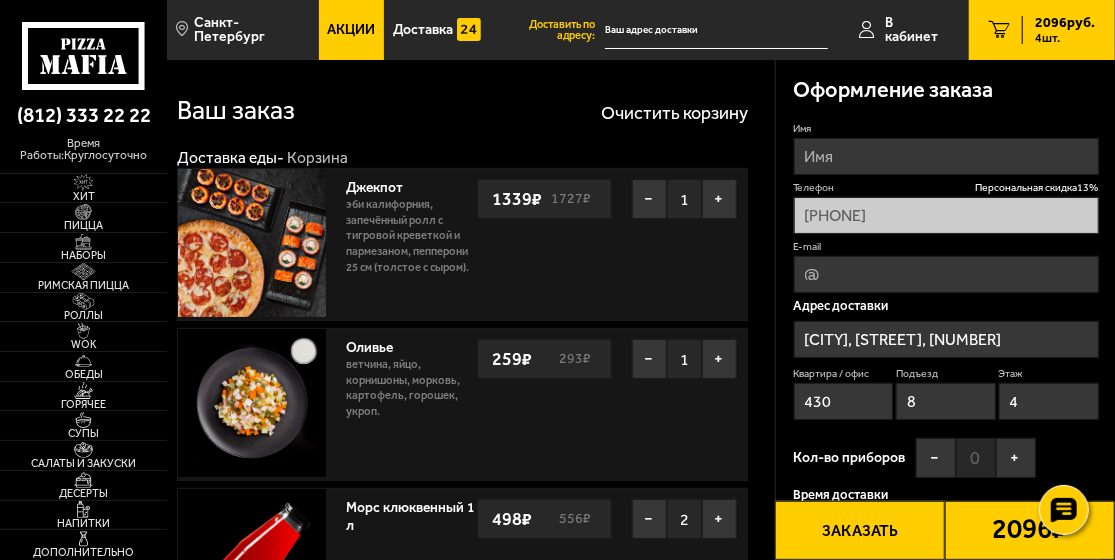 type on "[STREET], [NUMBER]" 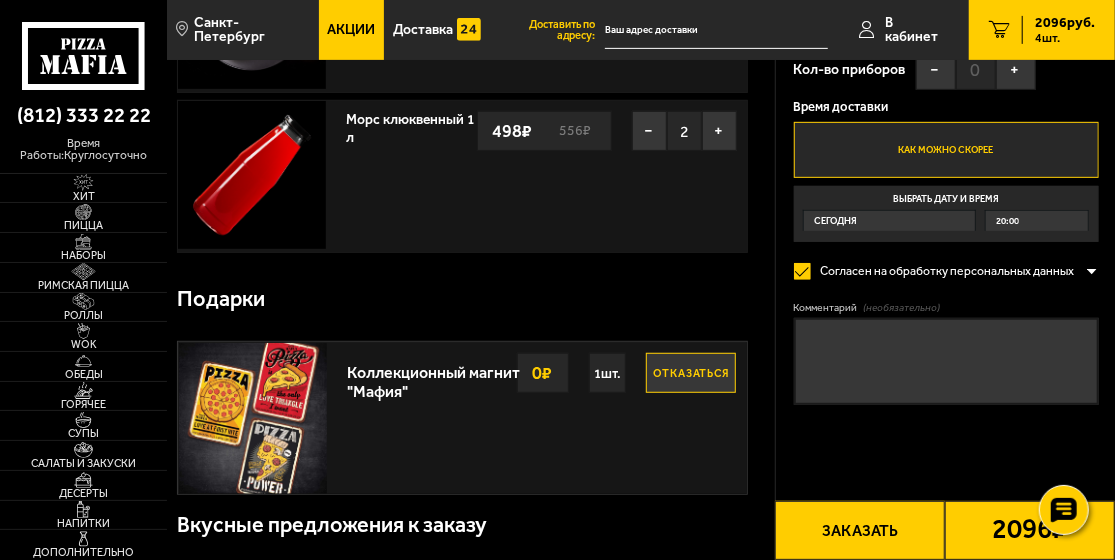 scroll, scrollTop: 400, scrollLeft: 0, axis: vertical 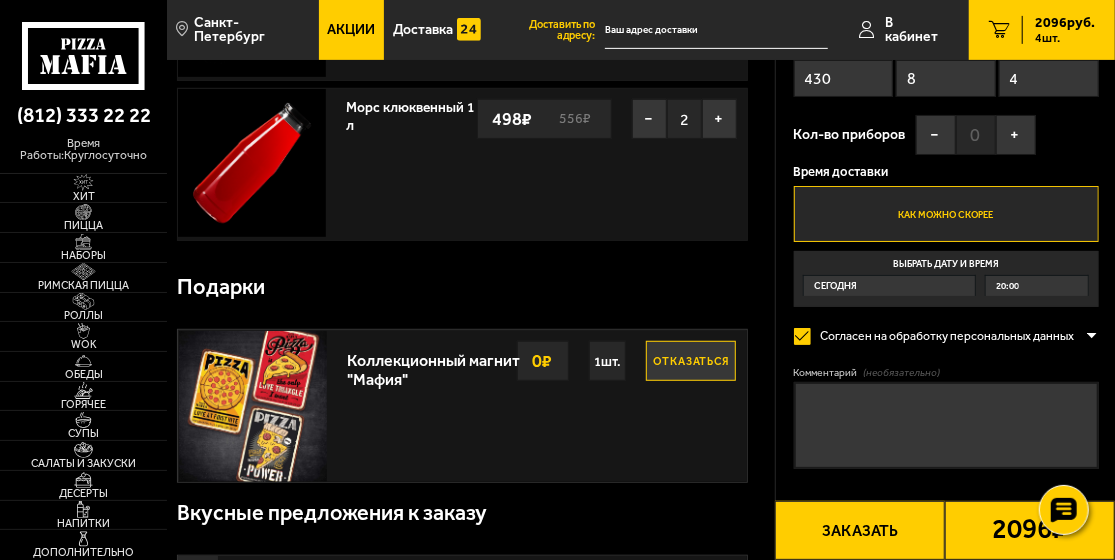 click on "Отказаться" at bounding box center (691, 361) 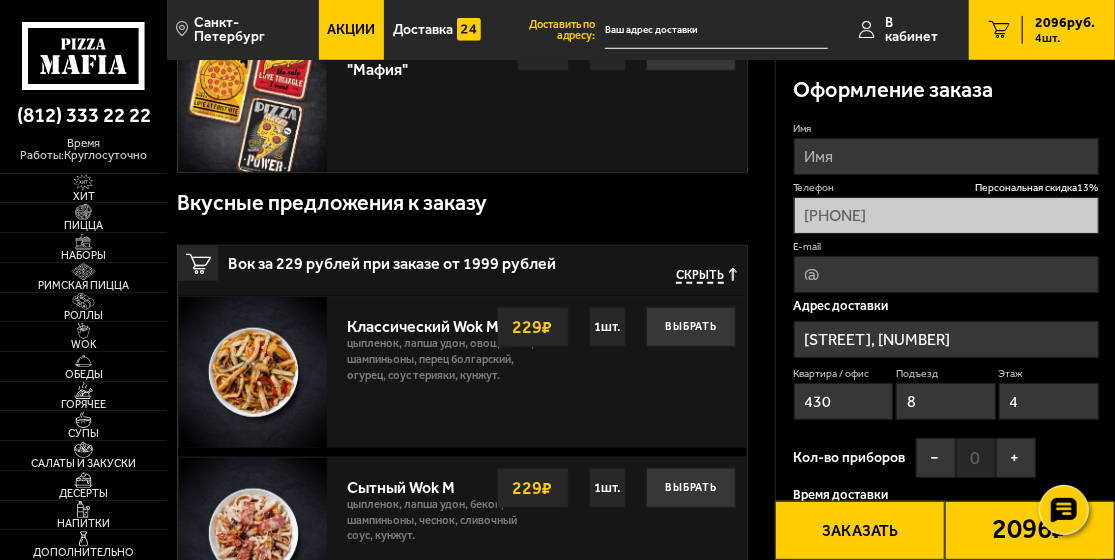 scroll, scrollTop: 300, scrollLeft: 0, axis: vertical 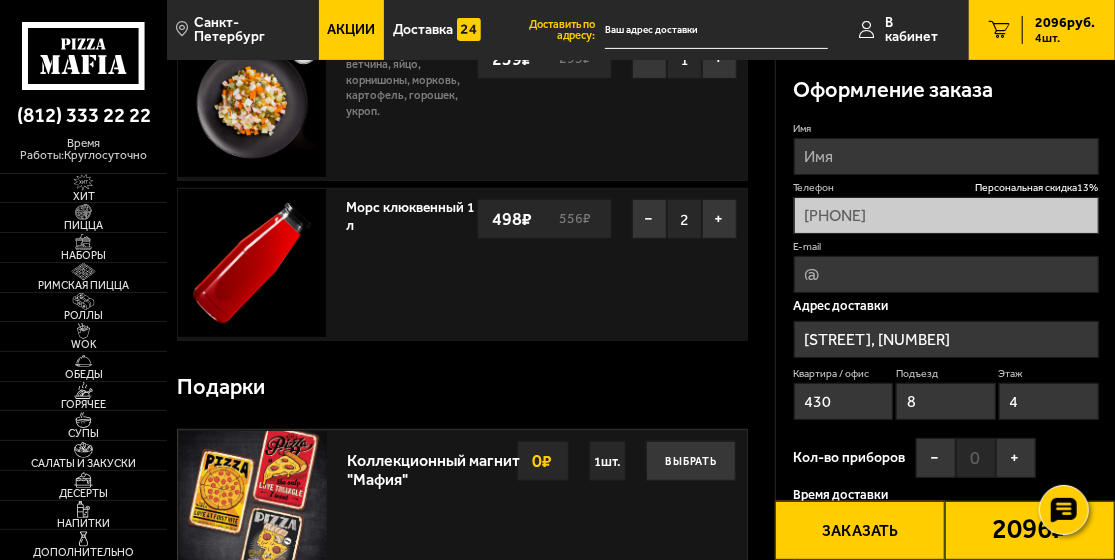 click on "2096  руб." at bounding box center (1065, 23) 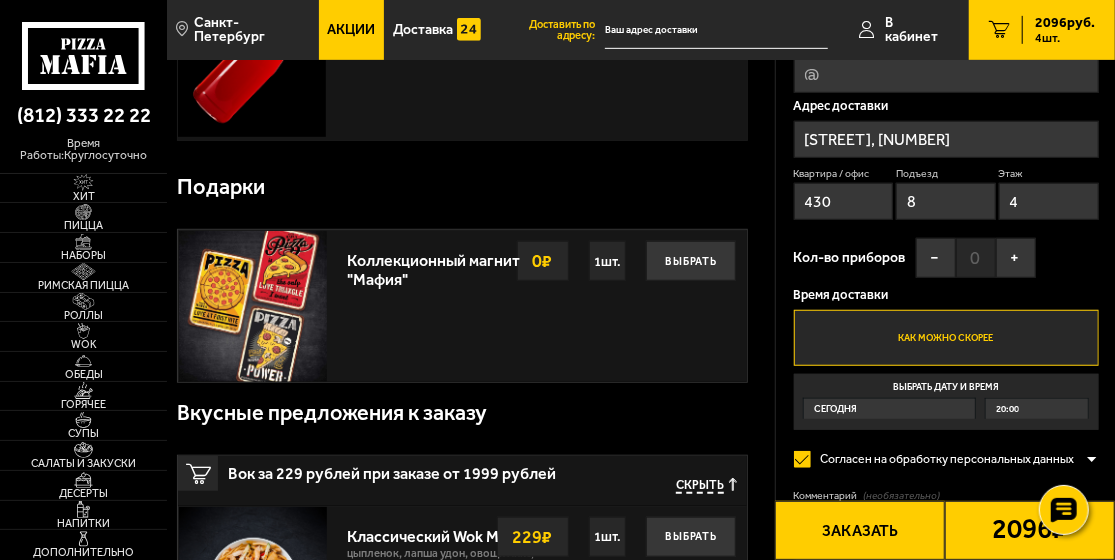 scroll, scrollTop: 600, scrollLeft: 0, axis: vertical 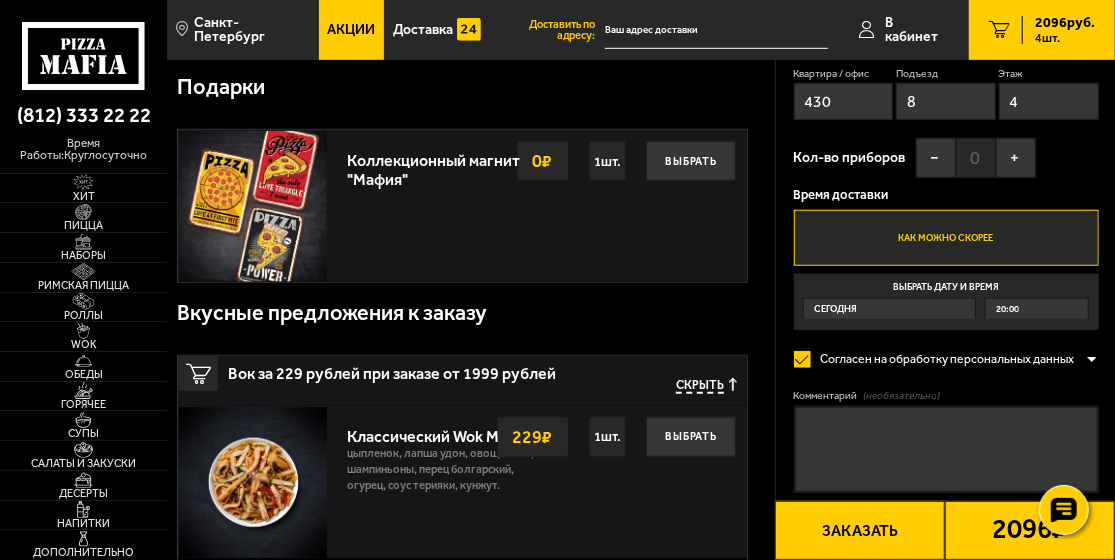 type on "[NAME]" 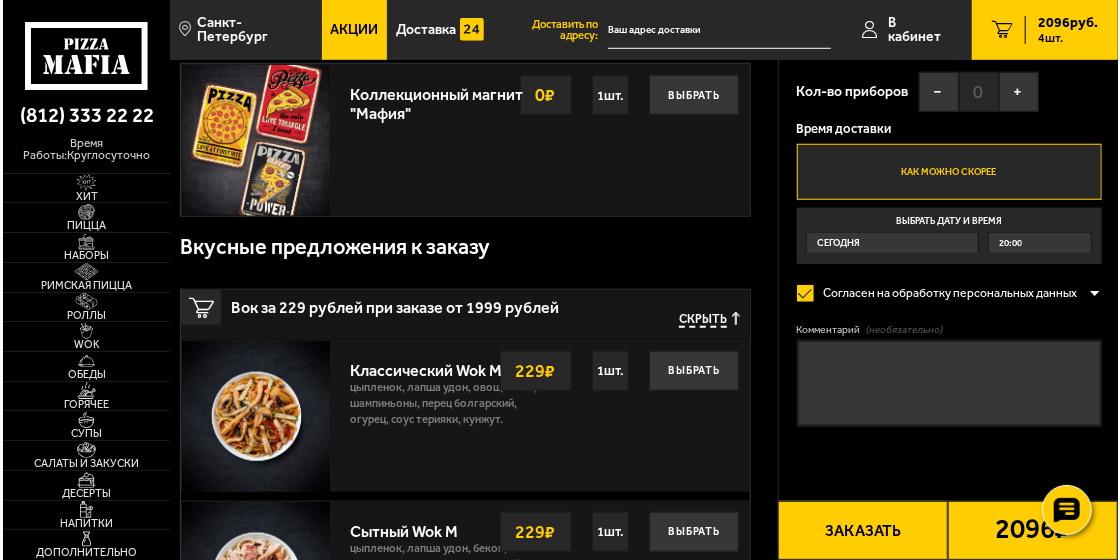 scroll, scrollTop: 700, scrollLeft: 0, axis: vertical 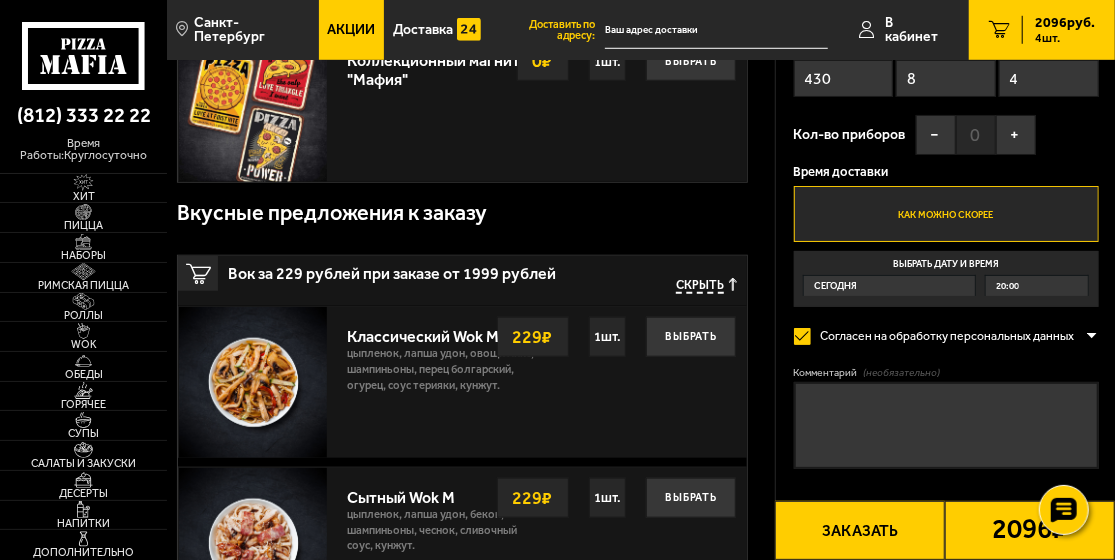 click on "Заказать" at bounding box center (860, 530) 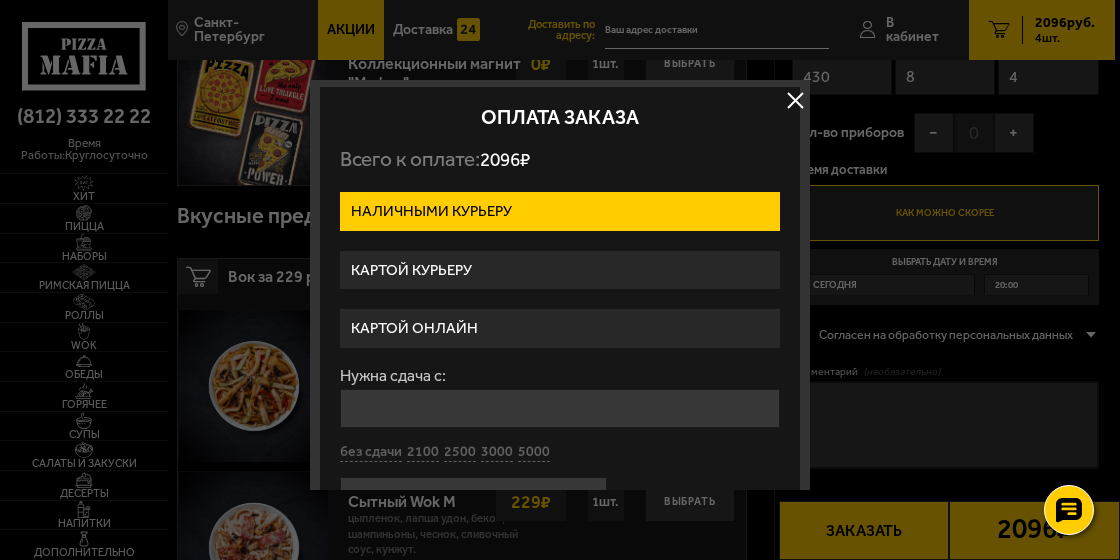 click on "Картой курьеру" at bounding box center (560, 270) 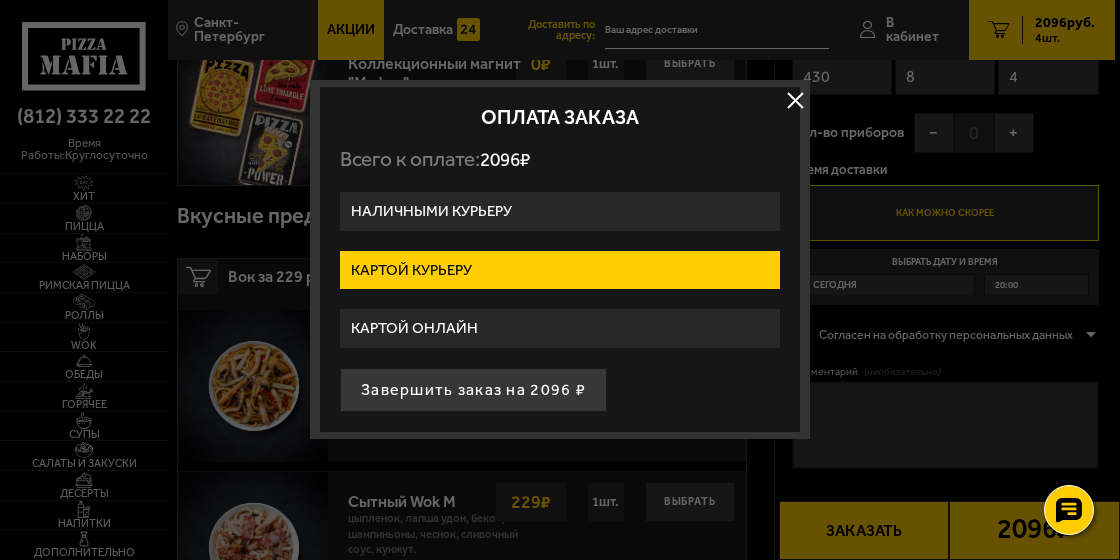 click on "Картой курьеру" at bounding box center [560, 270] 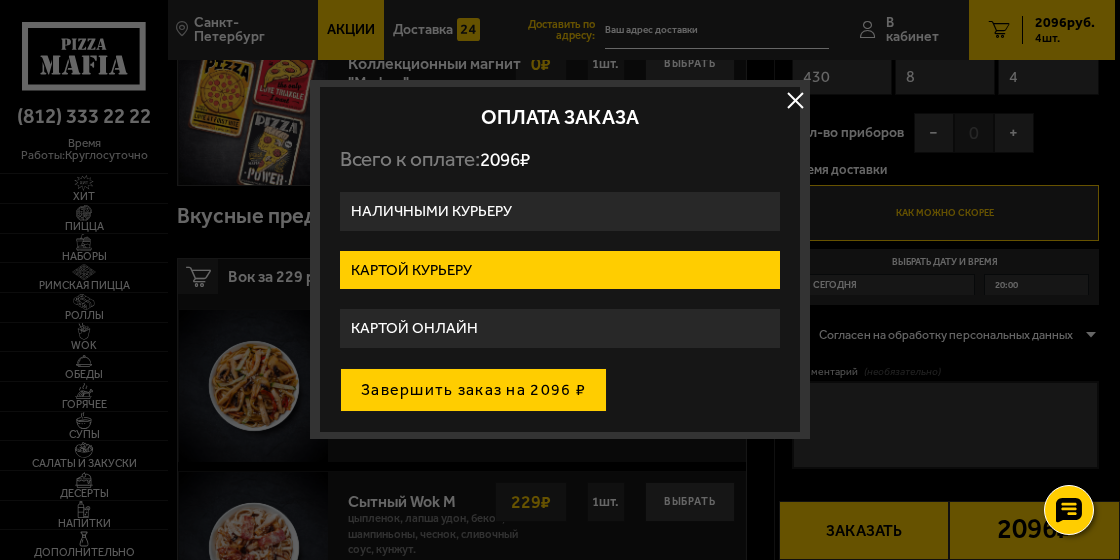 click on "Завершить заказ на 2096 ₽" at bounding box center (473, 390) 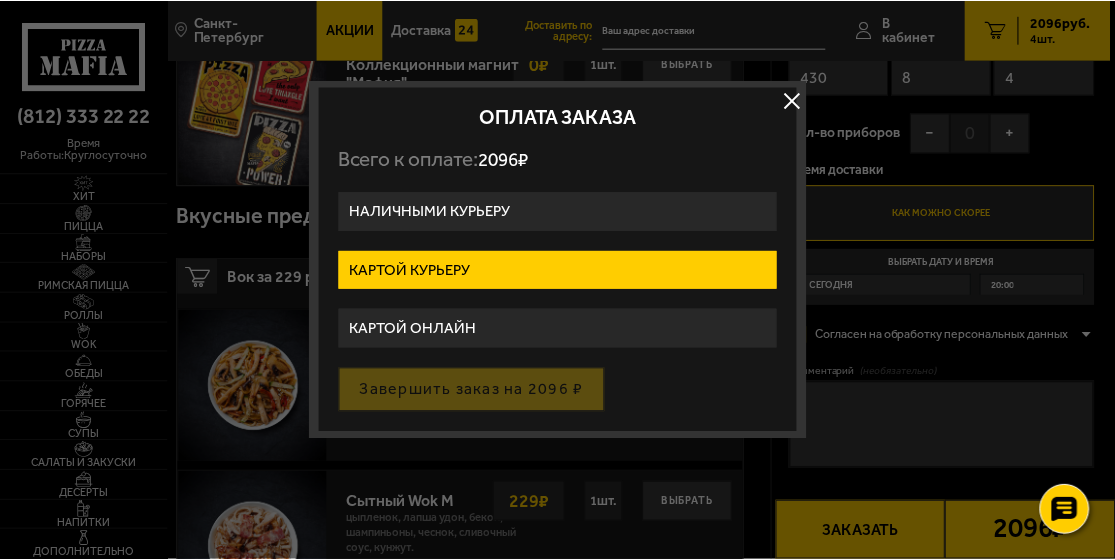 scroll, scrollTop: 0, scrollLeft: 0, axis: both 